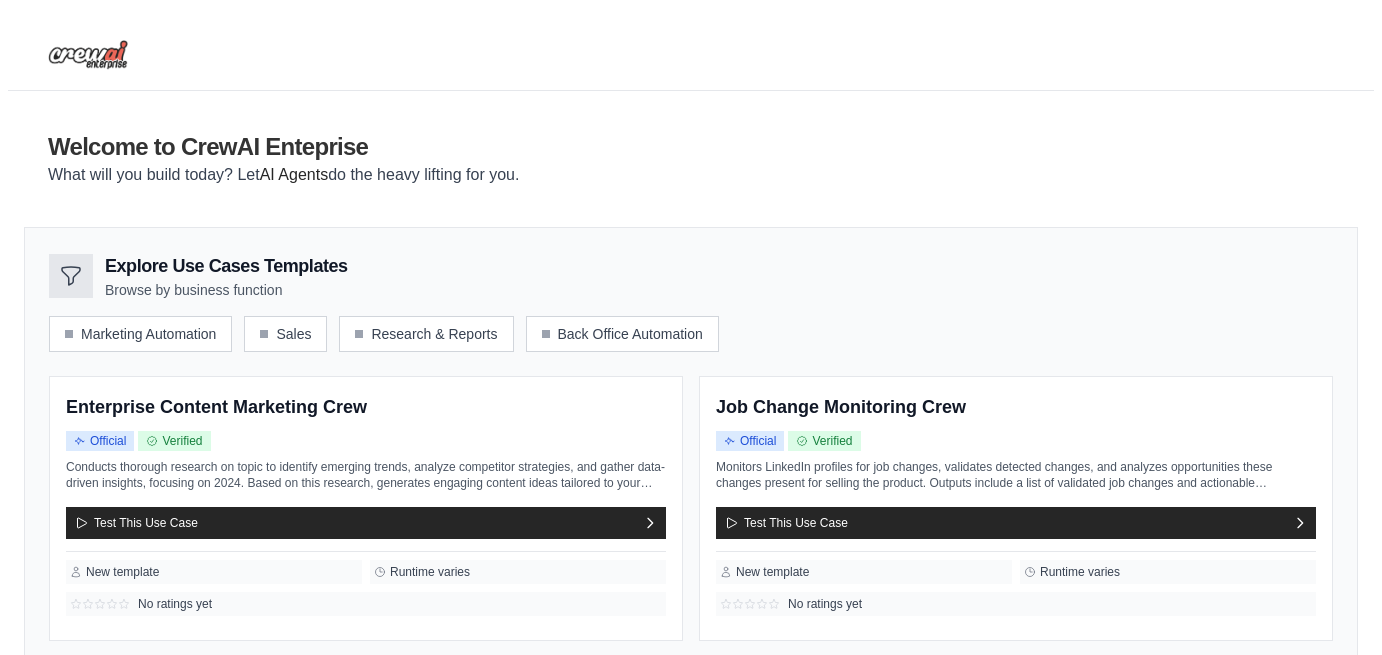 scroll, scrollTop: 0, scrollLeft: 0, axis: both 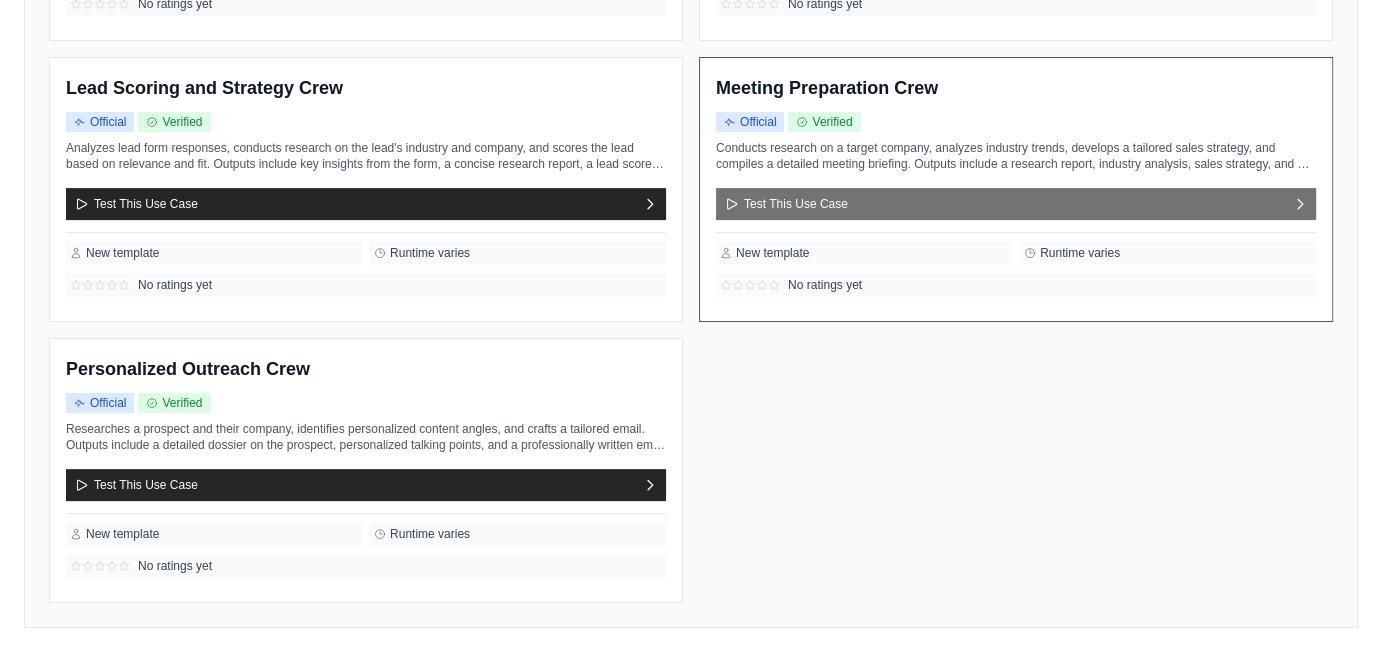 click on "Test This Use Case" at bounding box center (1016, 204) 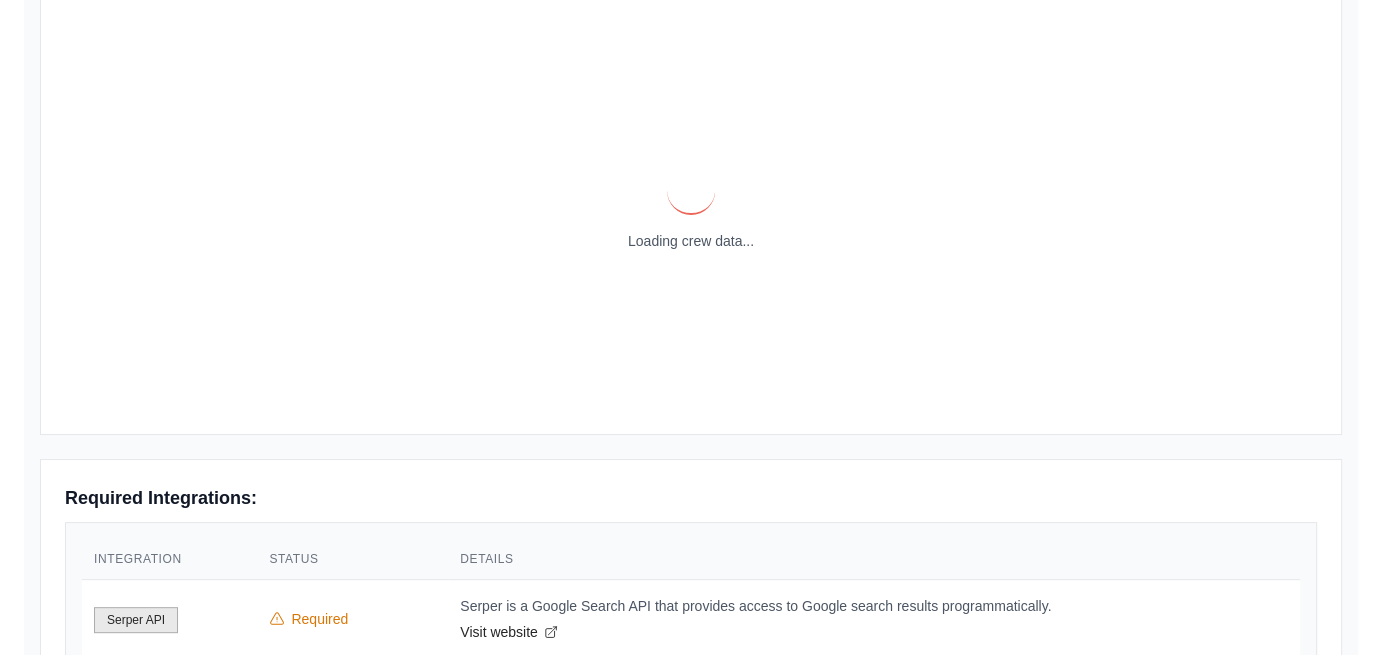 scroll, scrollTop: 0, scrollLeft: 0, axis: both 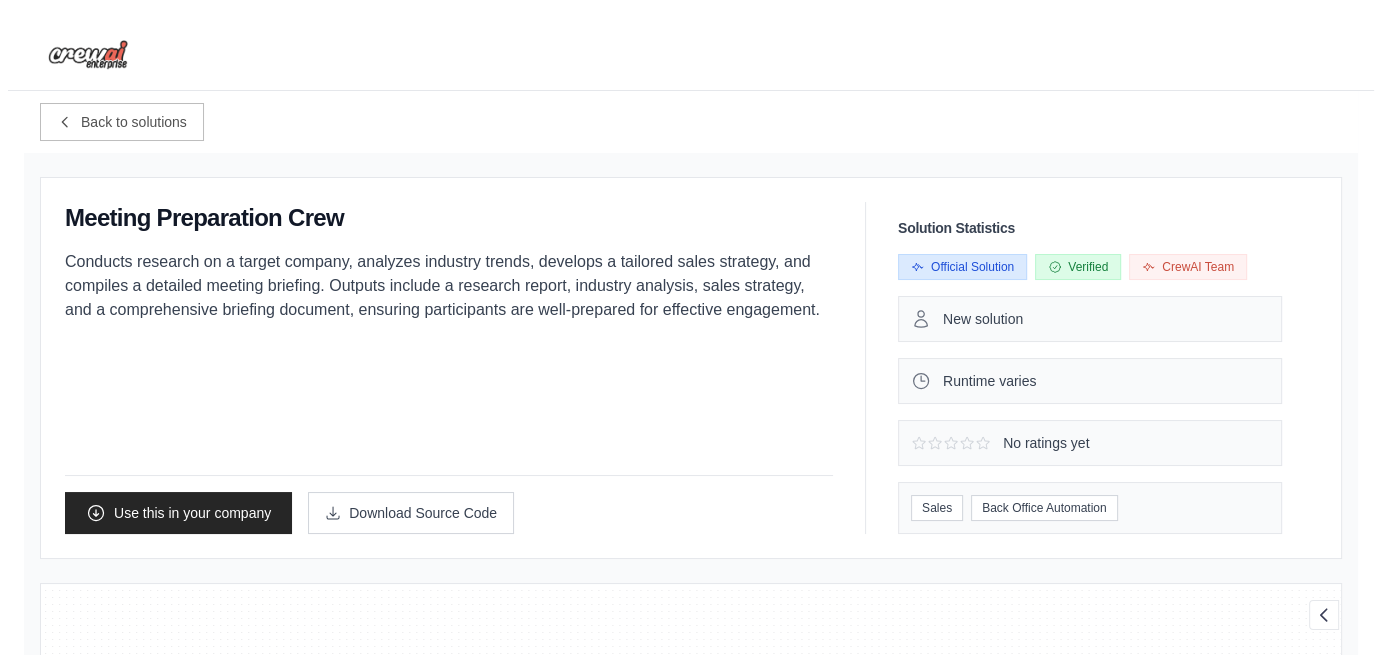 click on "New solution" at bounding box center [983, 319] 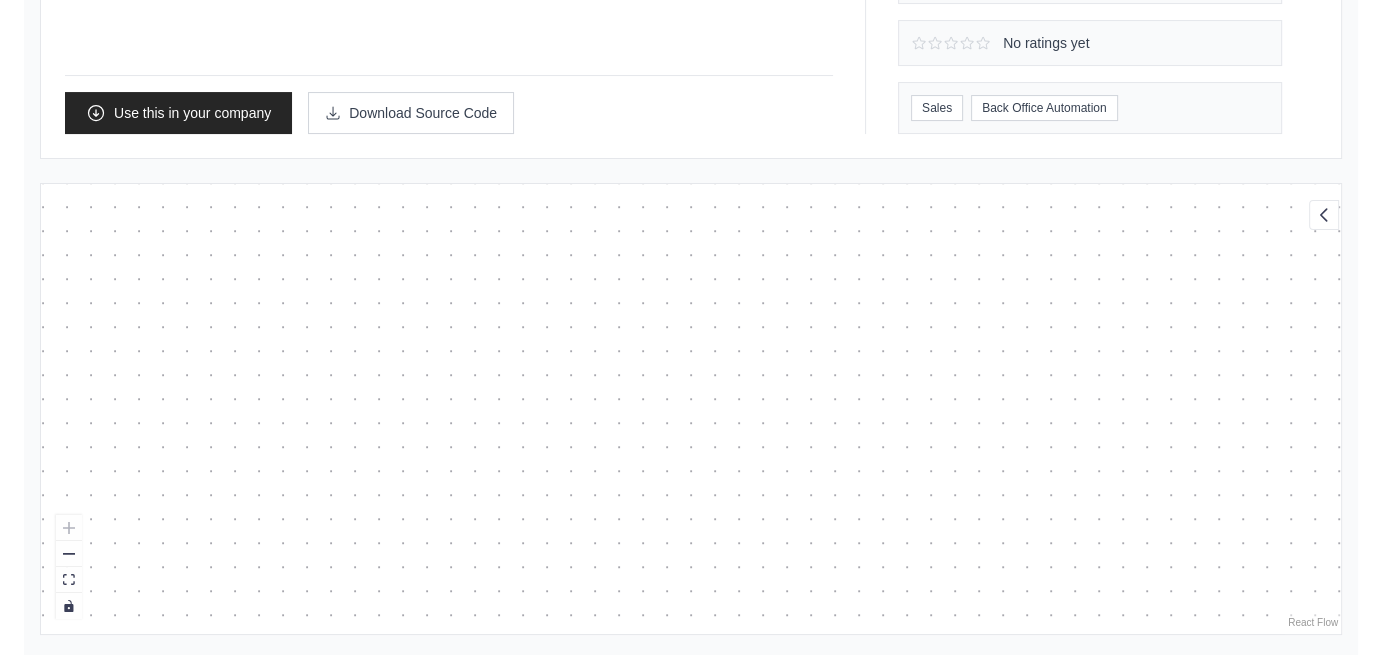 scroll, scrollTop: 100, scrollLeft: 0, axis: vertical 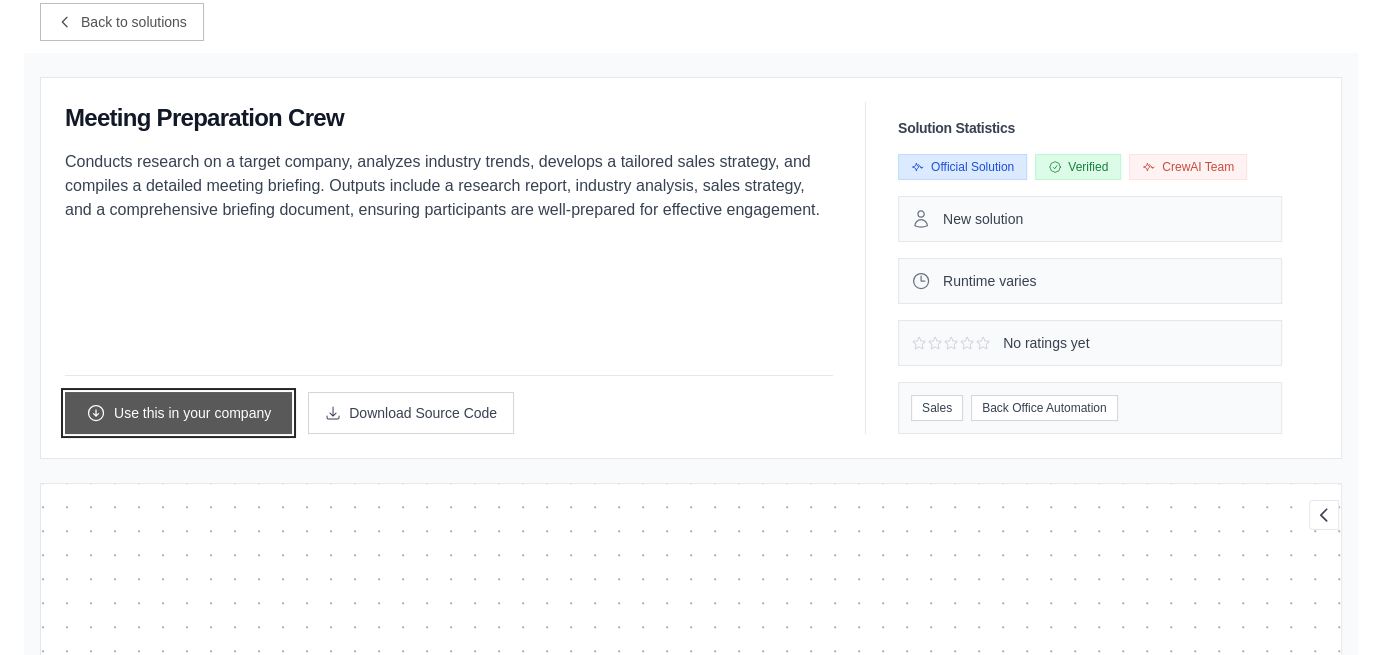 click on "Use this in your company" at bounding box center [178, 413] 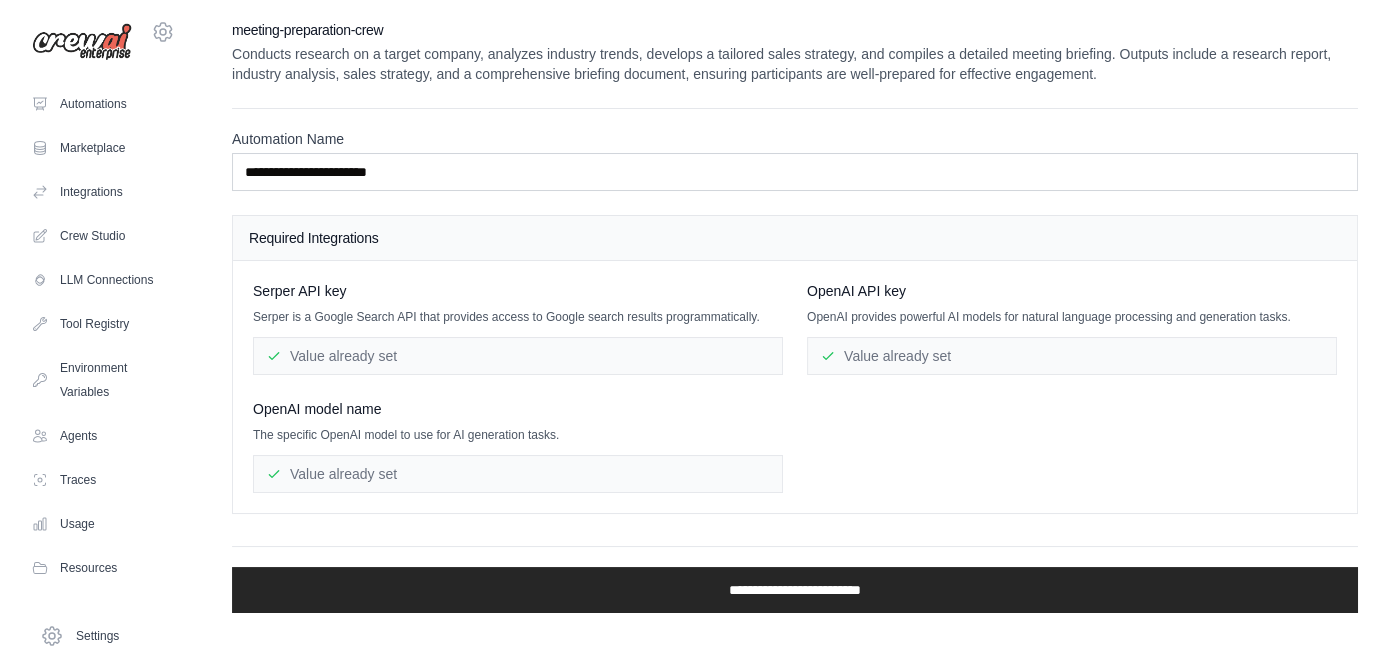 scroll, scrollTop: 0, scrollLeft: 0, axis: both 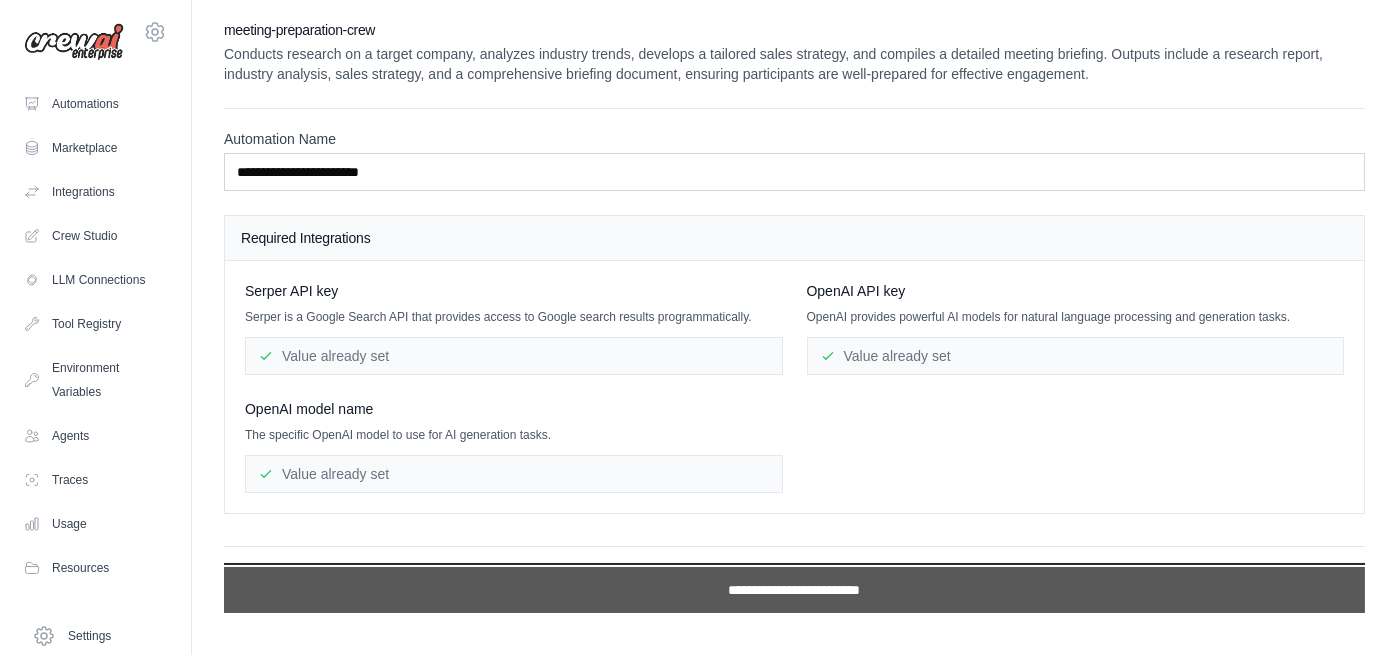 click on "**********" at bounding box center (794, 590) 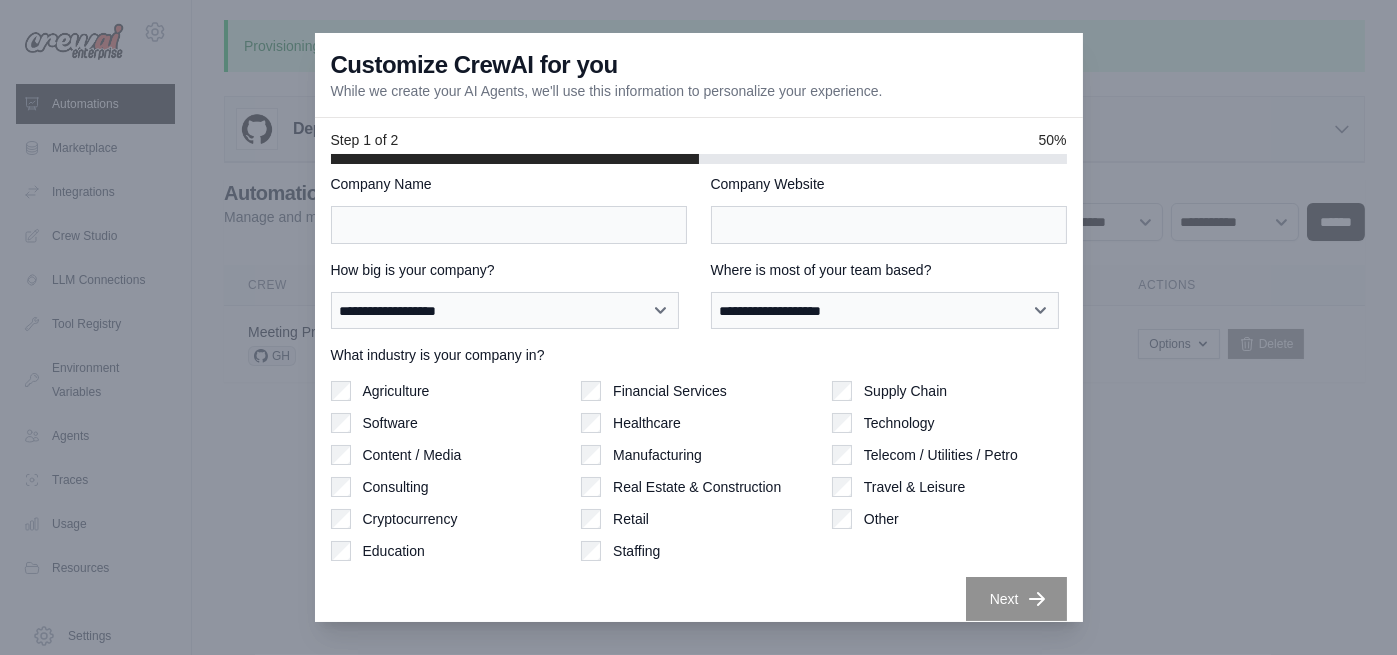scroll, scrollTop: 113, scrollLeft: 0, axis: vertical 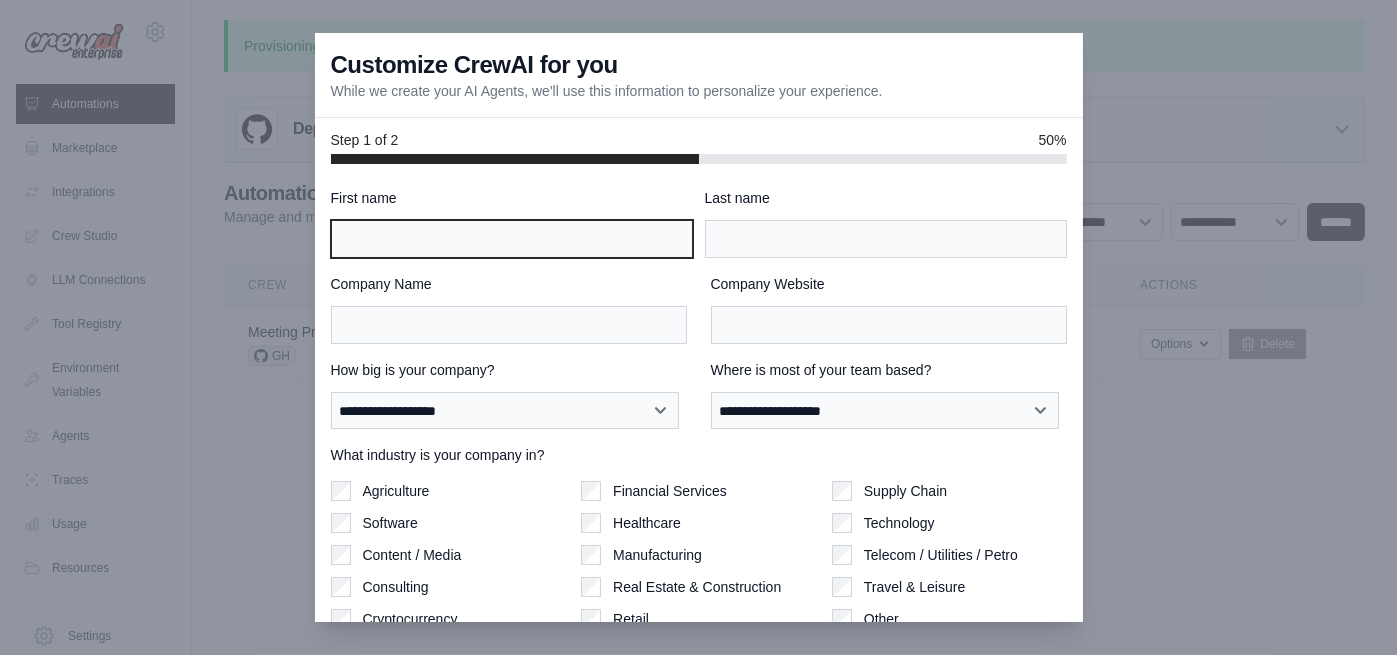 click on "First name" at bounding box center [512, 239] 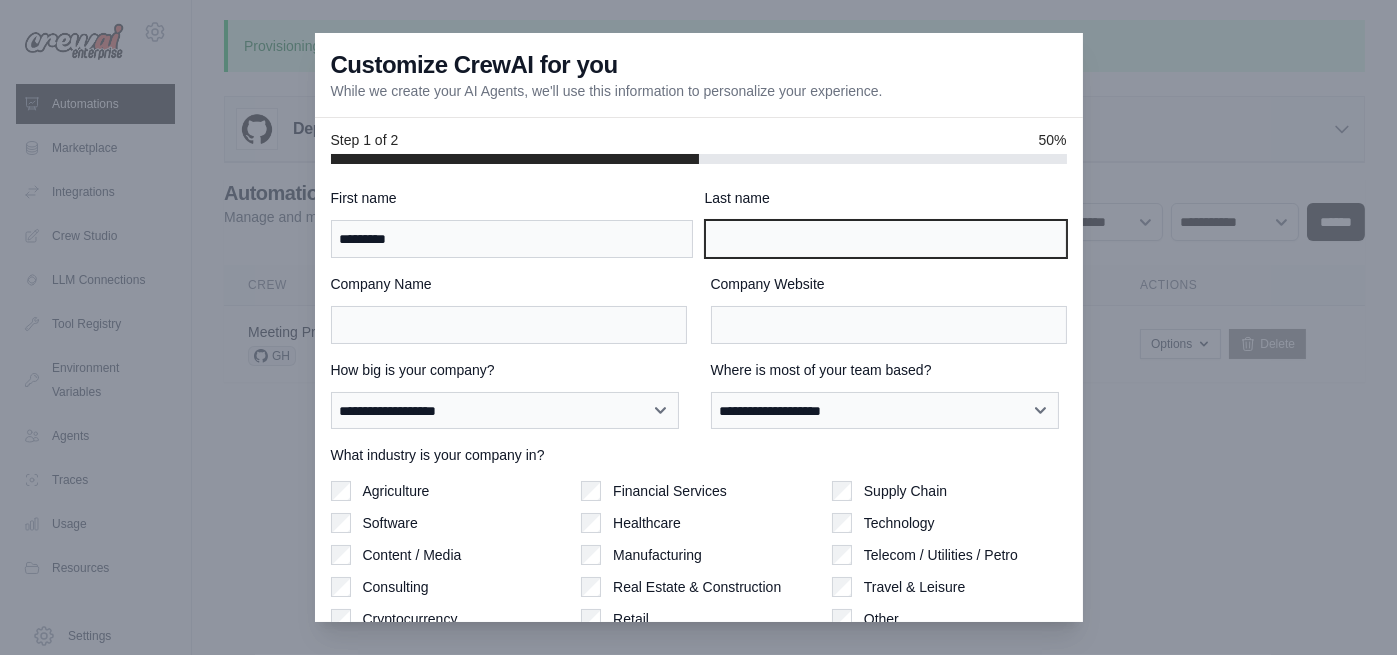 type on "******" 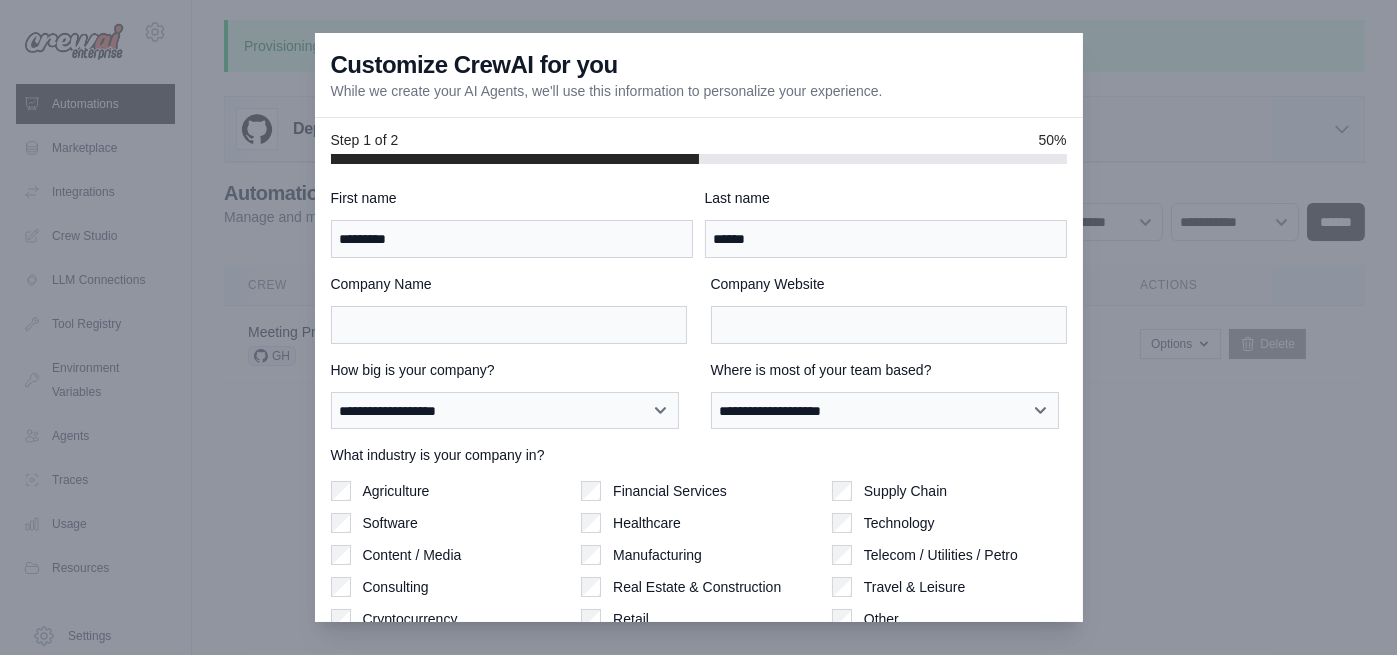 type on "**********" 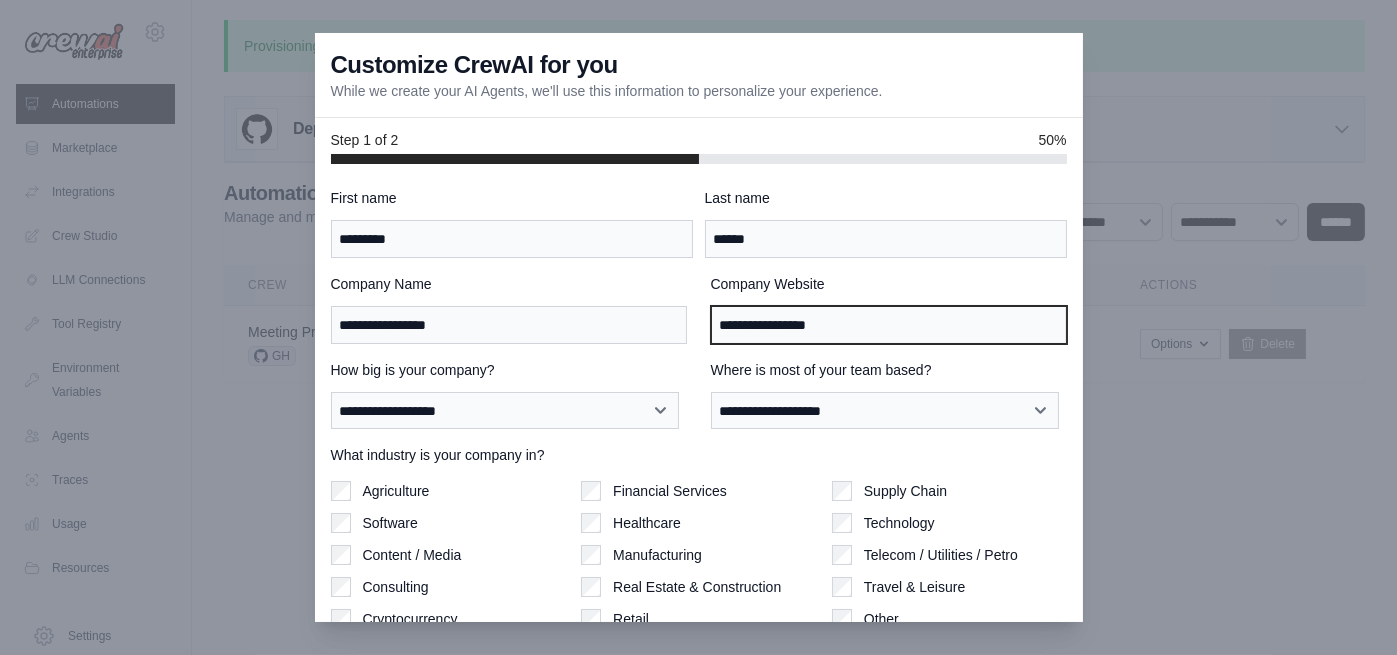 drag, startPoint x: 873, startPoint y: 326, endPoint x: 660, endPoint y: 310, distance: 213.6001 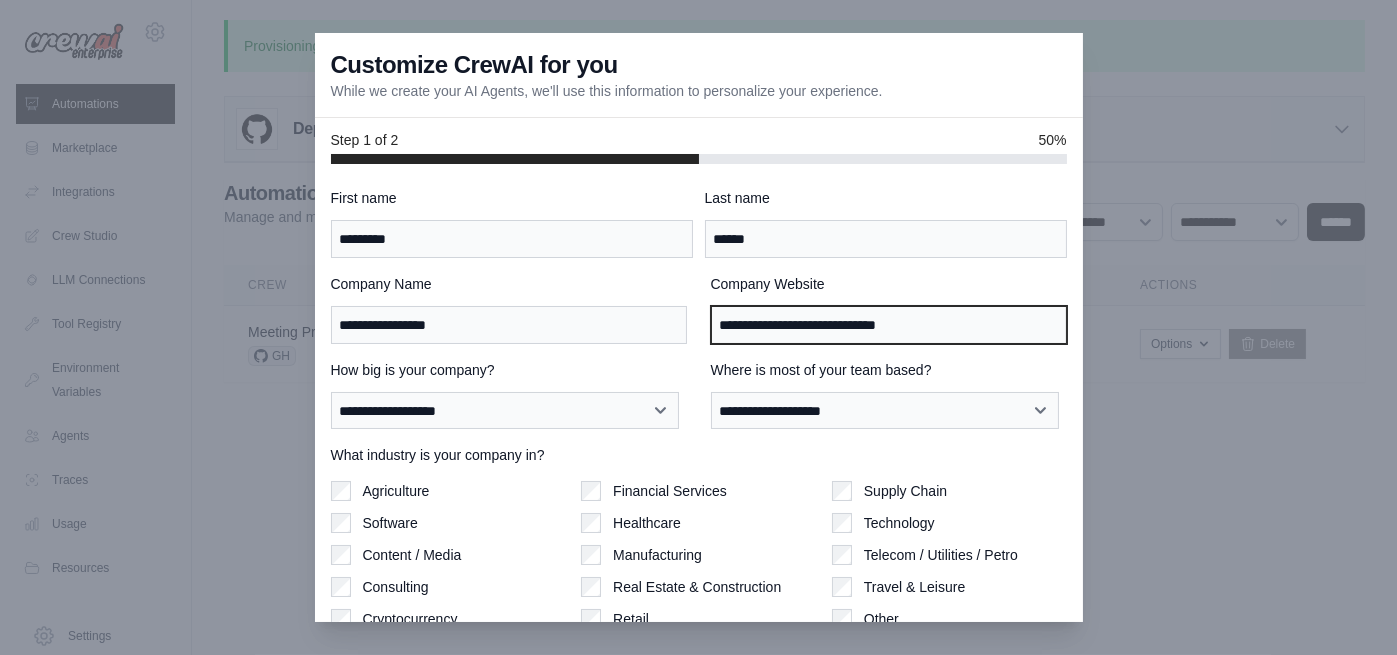 type on "**********" 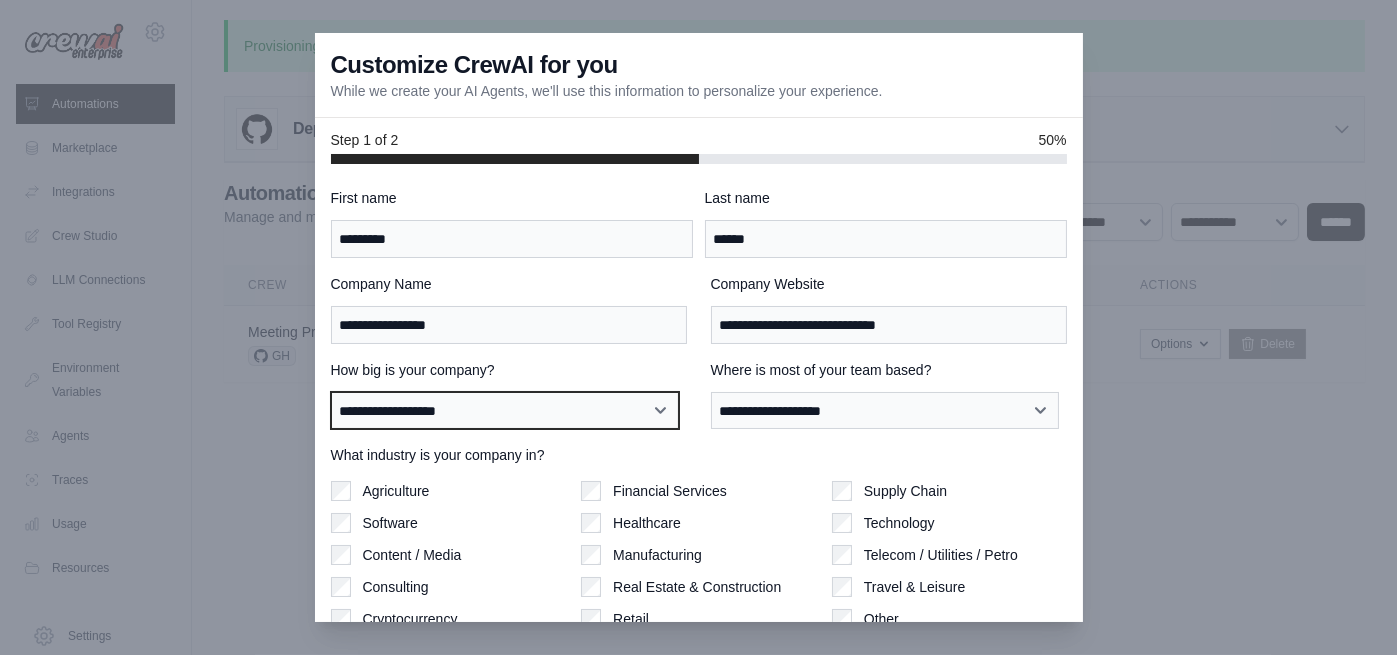 click on "**********" at bounding box center [505, 410] 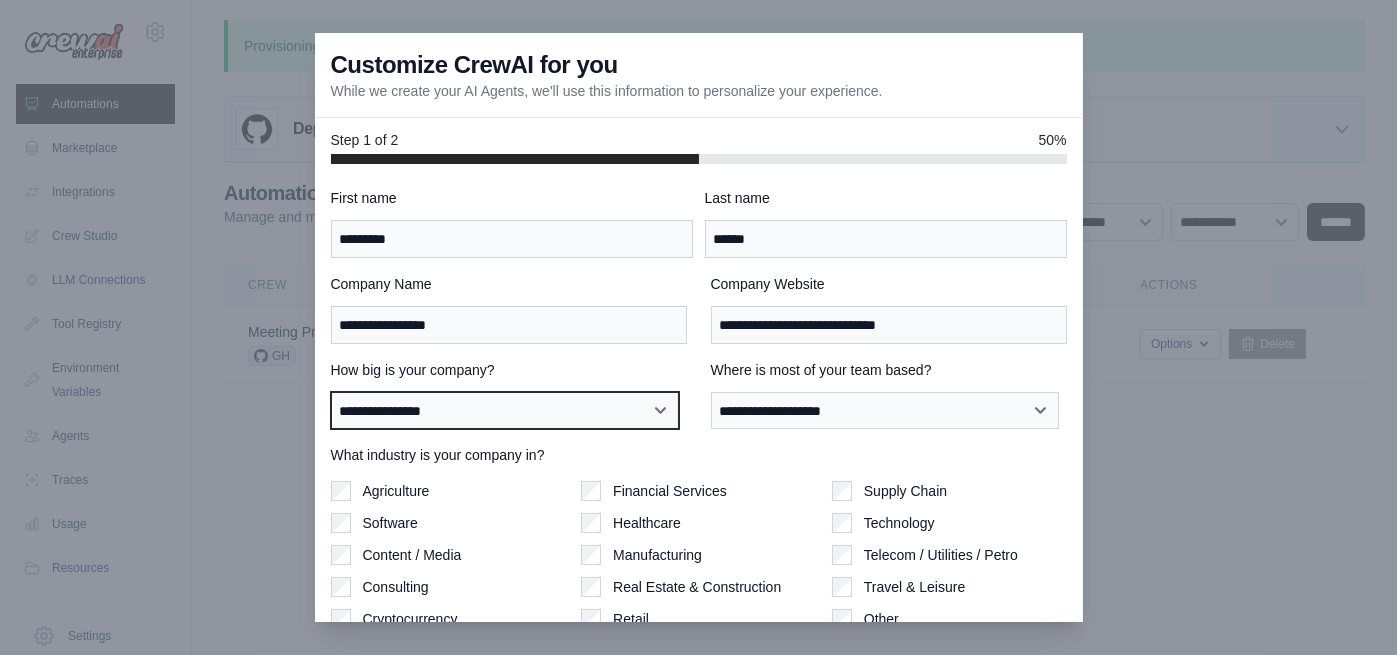 click on "**********" at bounding box center [505, 410] 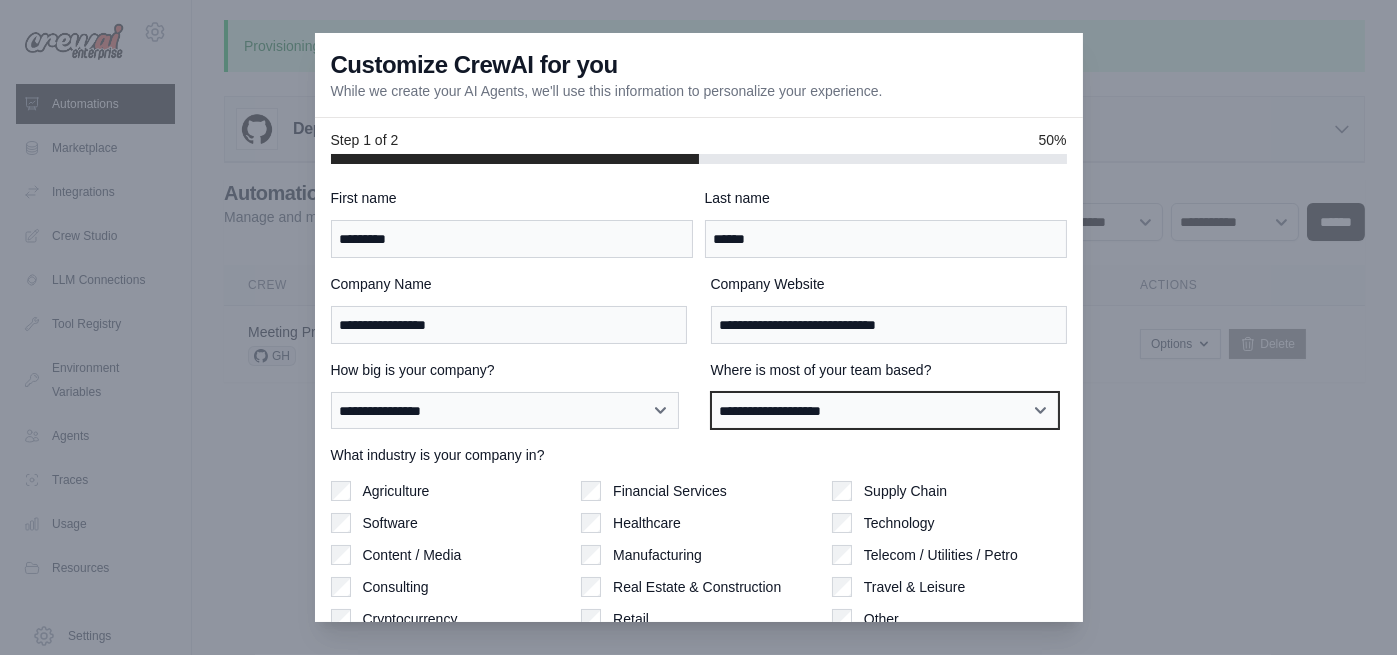 click on "**********" at bounding box center [885, 410] 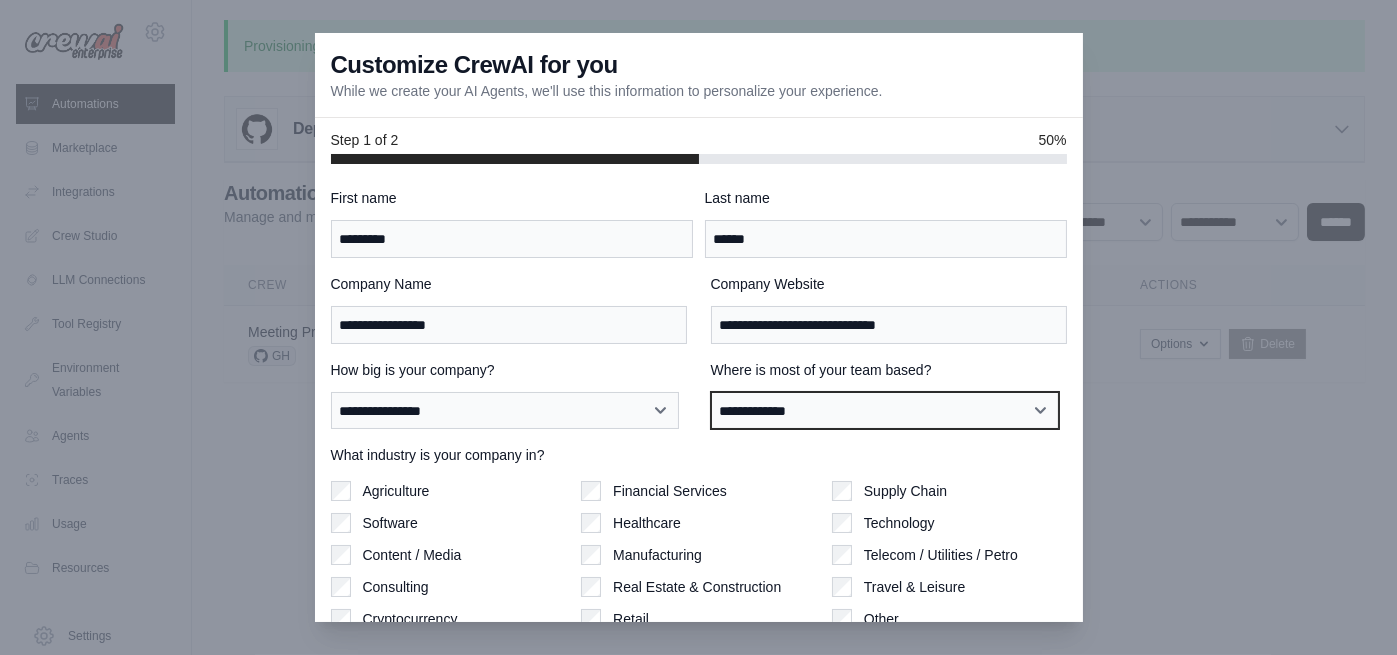 click on "**********" at bounding box center (885, 410) 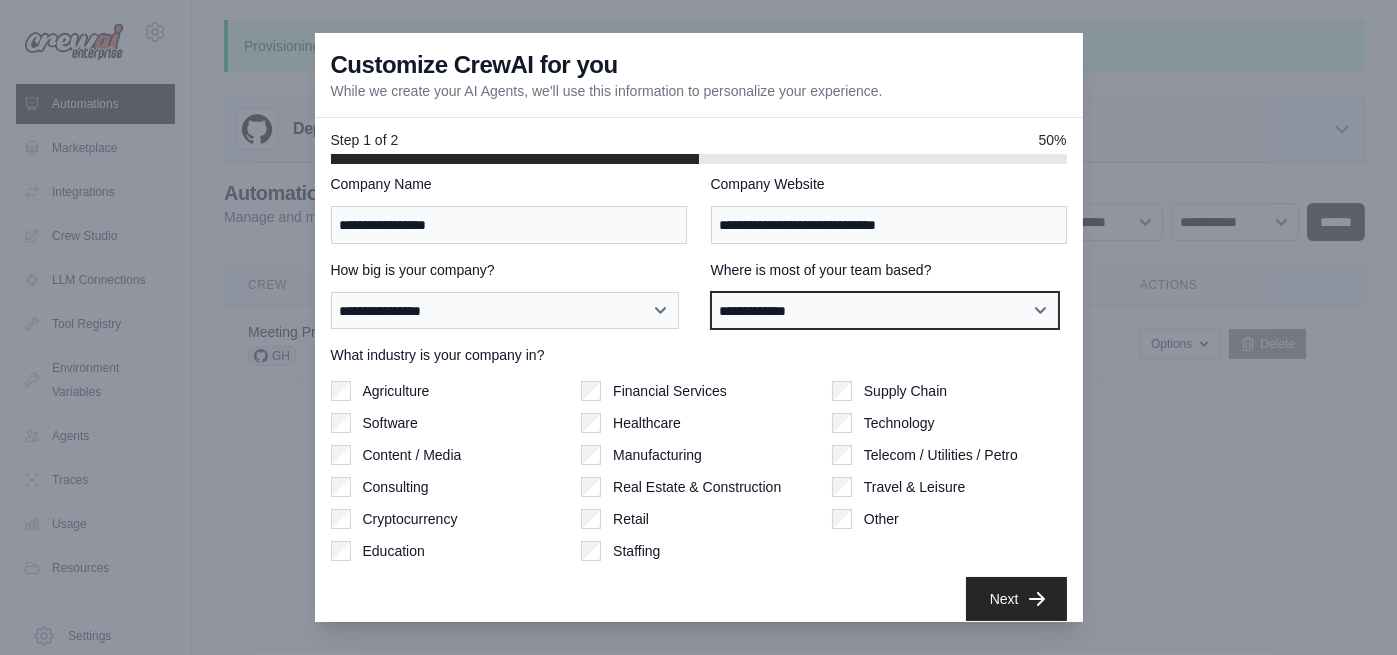 scroll, scrollTop: 113, scrollLeft: 0, axis: vertical 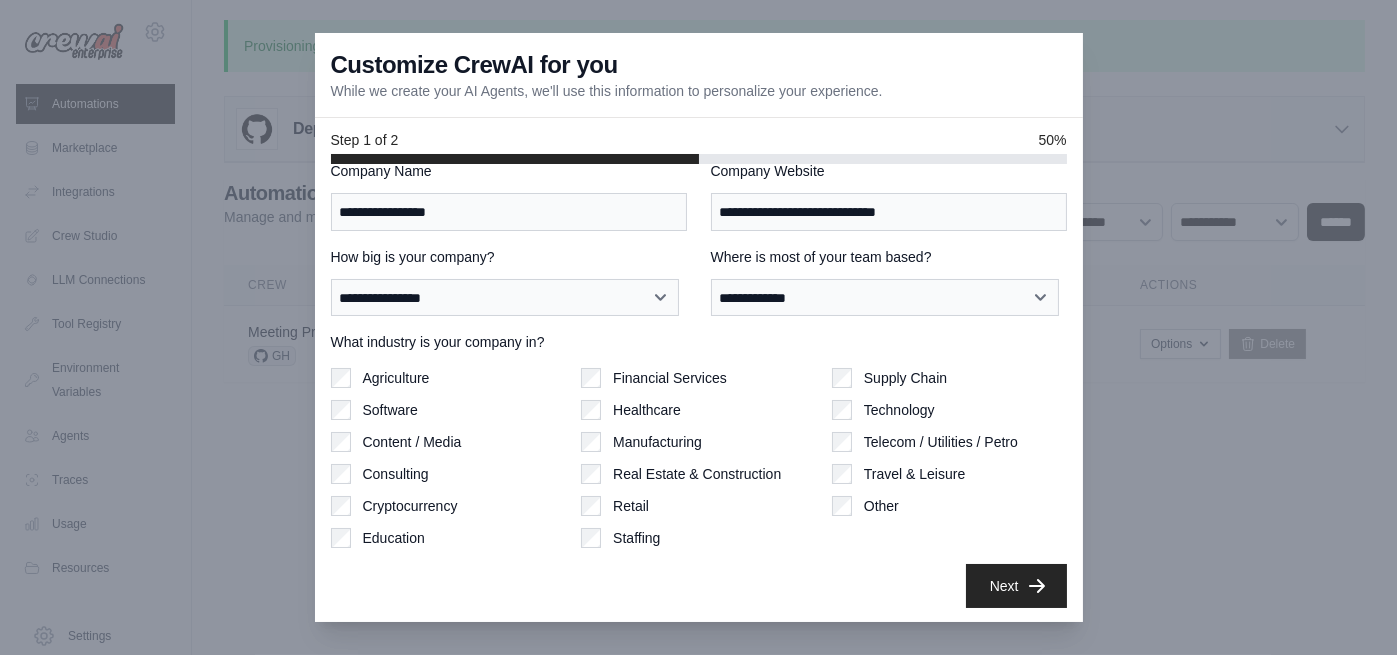 click on "Software" at bounding box center (390, 410) 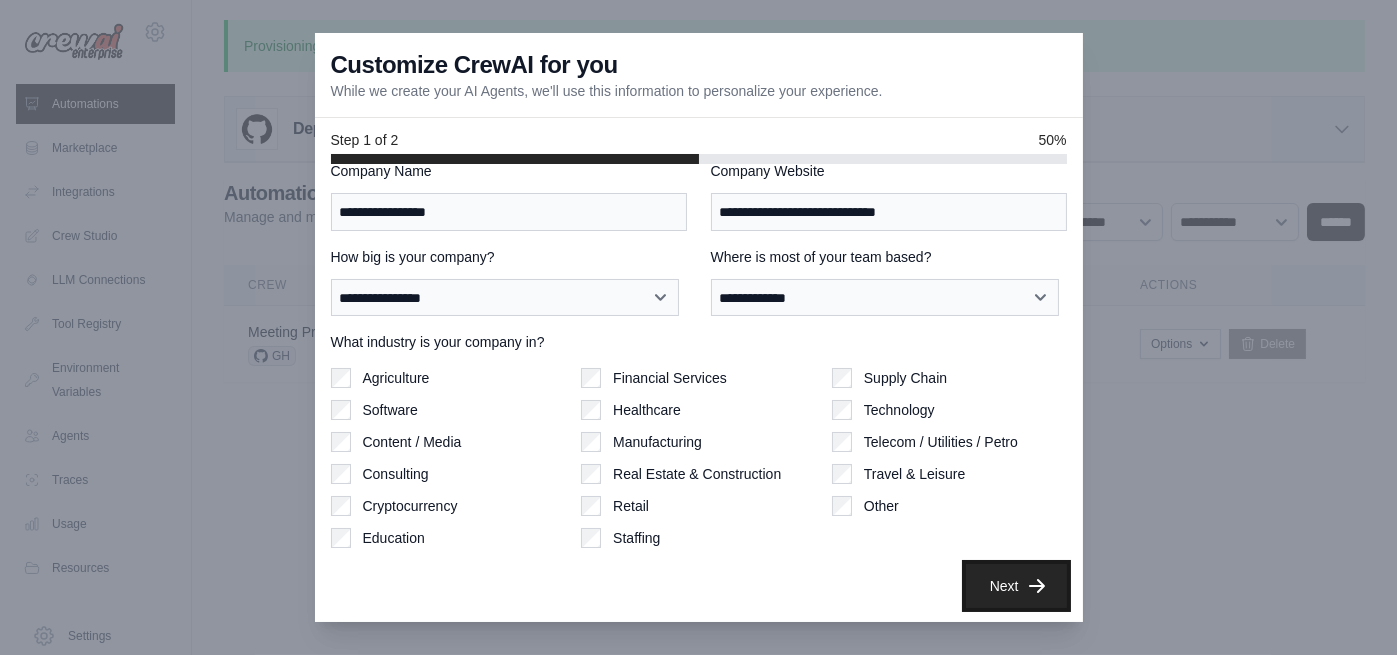 click on "Next" at bounding box center (1016, 586) 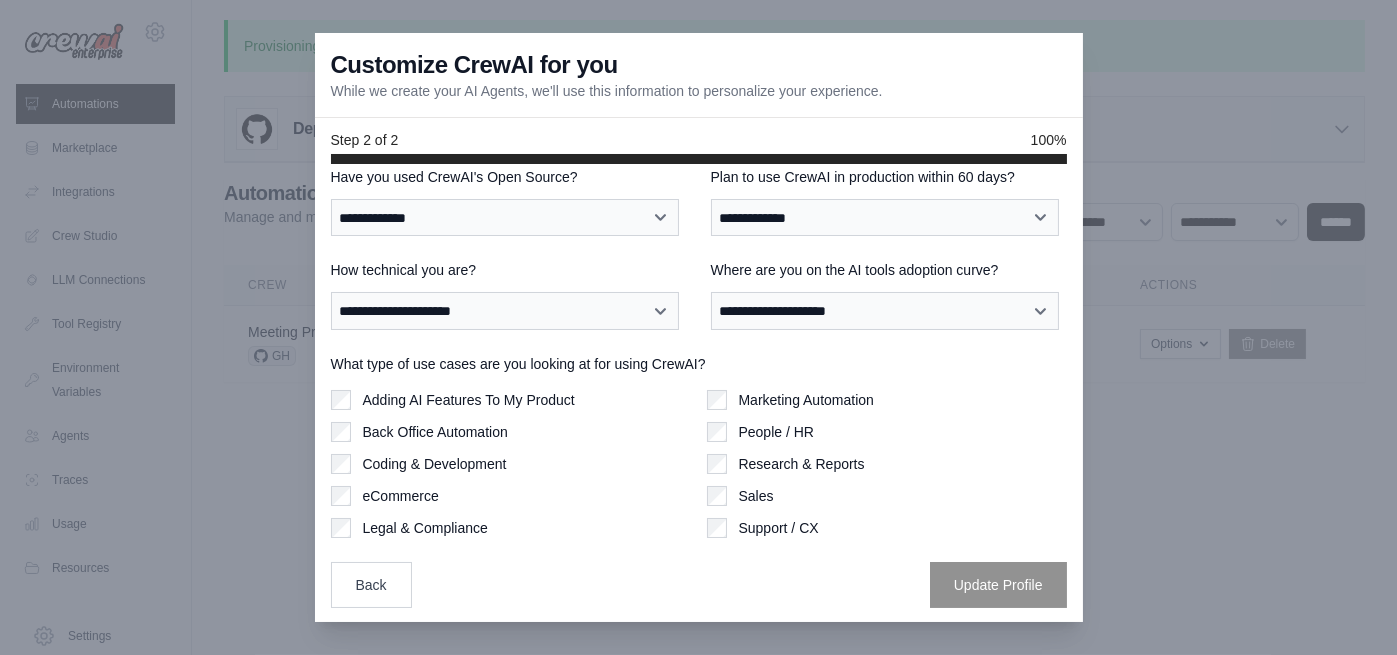 scroll, scrollTop: 0, scrollLeft: 0, axis: both 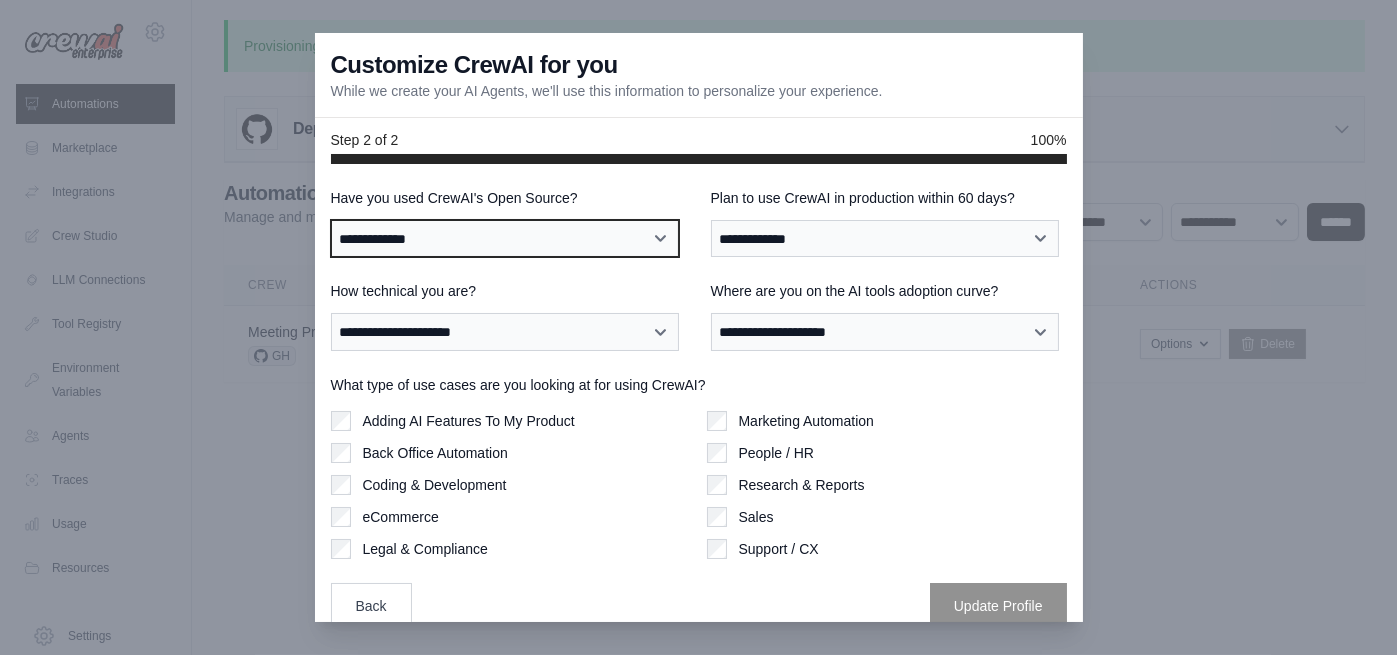 click on "**********" at bounding box center (505, 238) 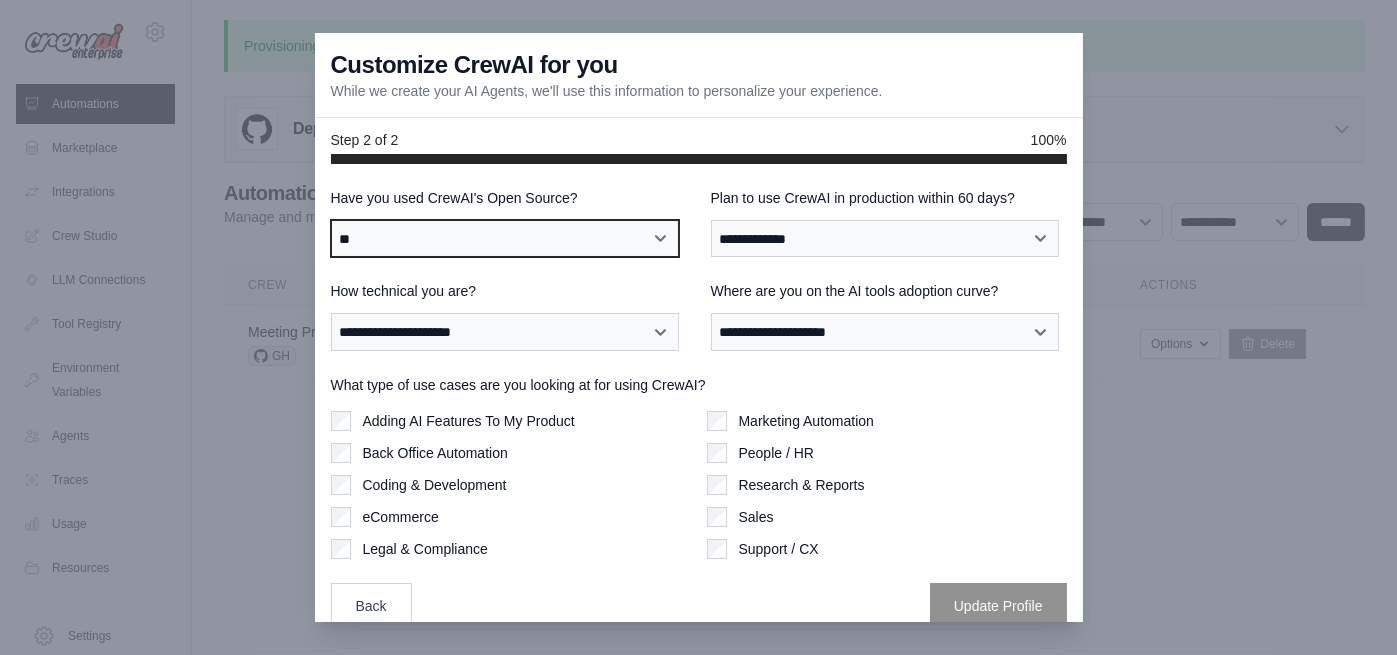 click on "**********" at bounding box center (505, 238) 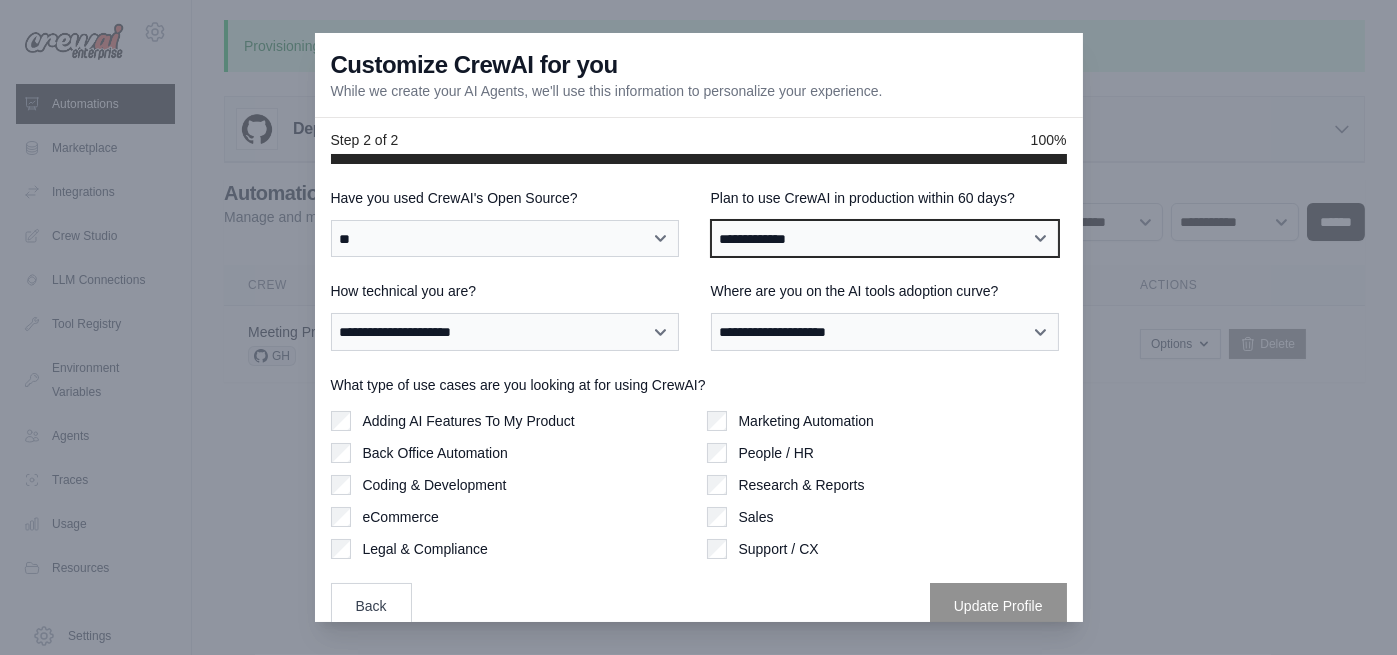 click on "**********" at bounding box center (885, 238) 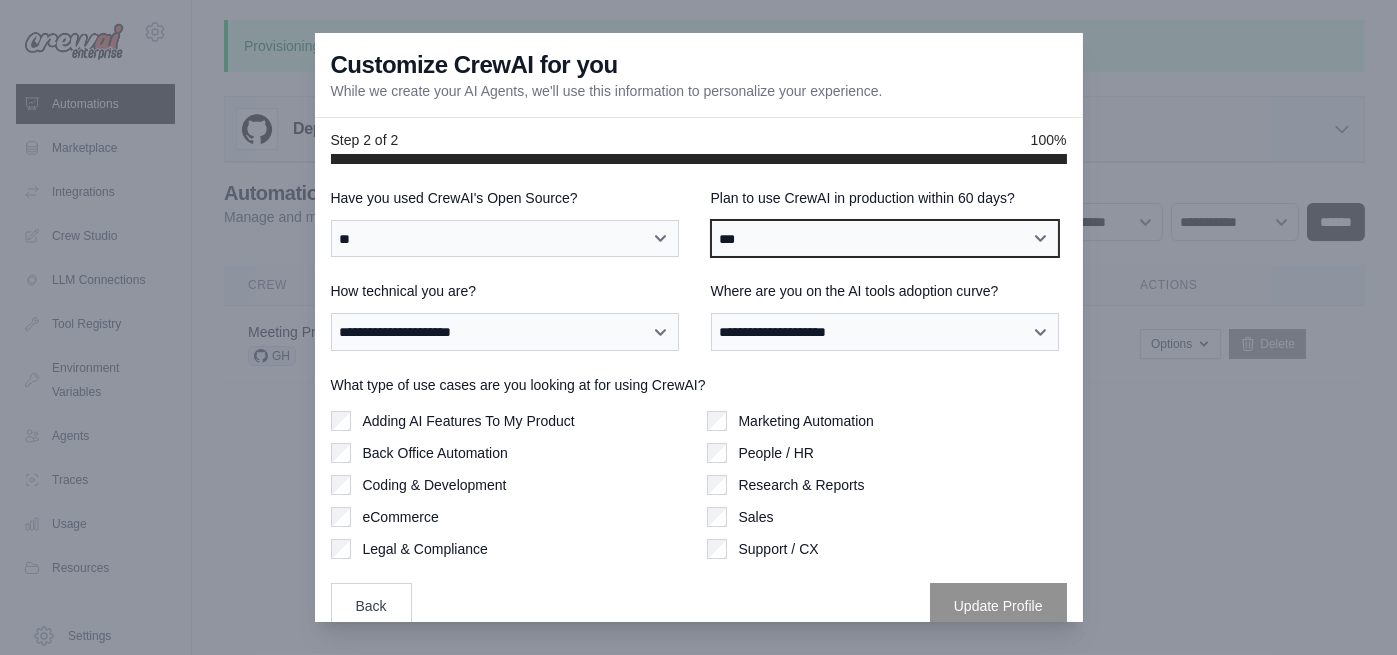 click on "**********" at bounding box center (885, 238) 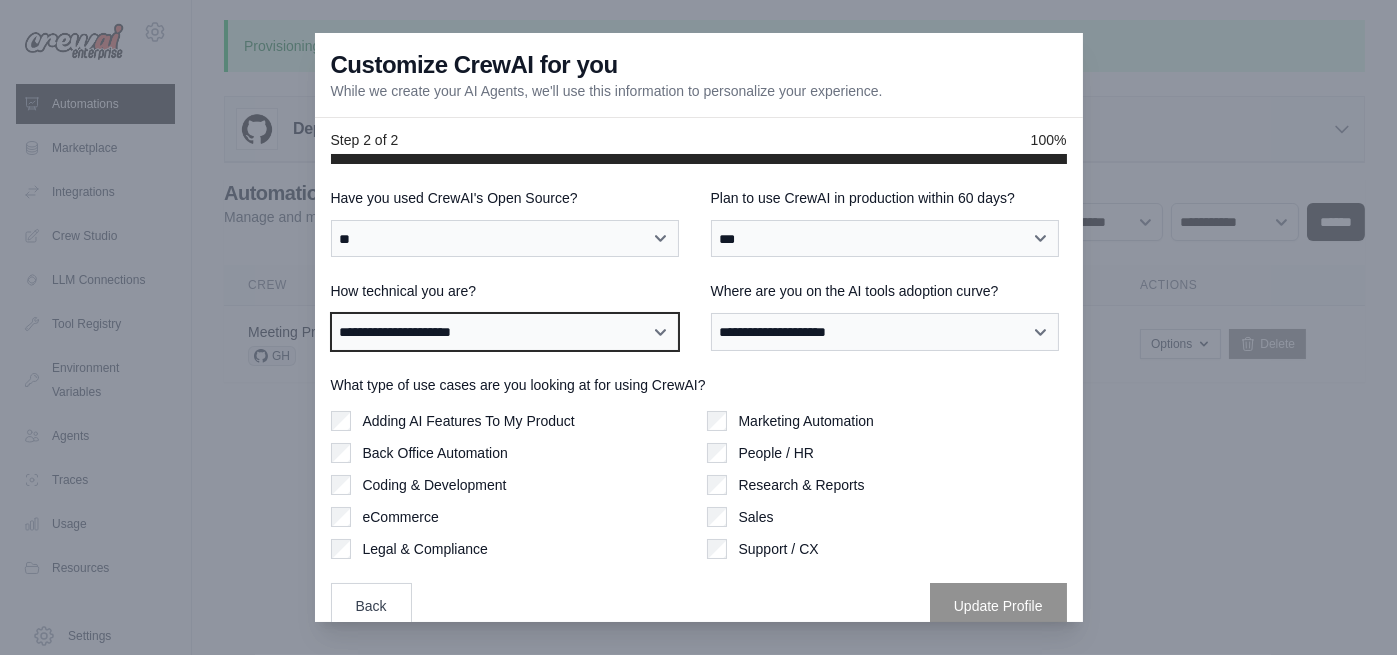 click on "**********" at bounding box center [505, 331] 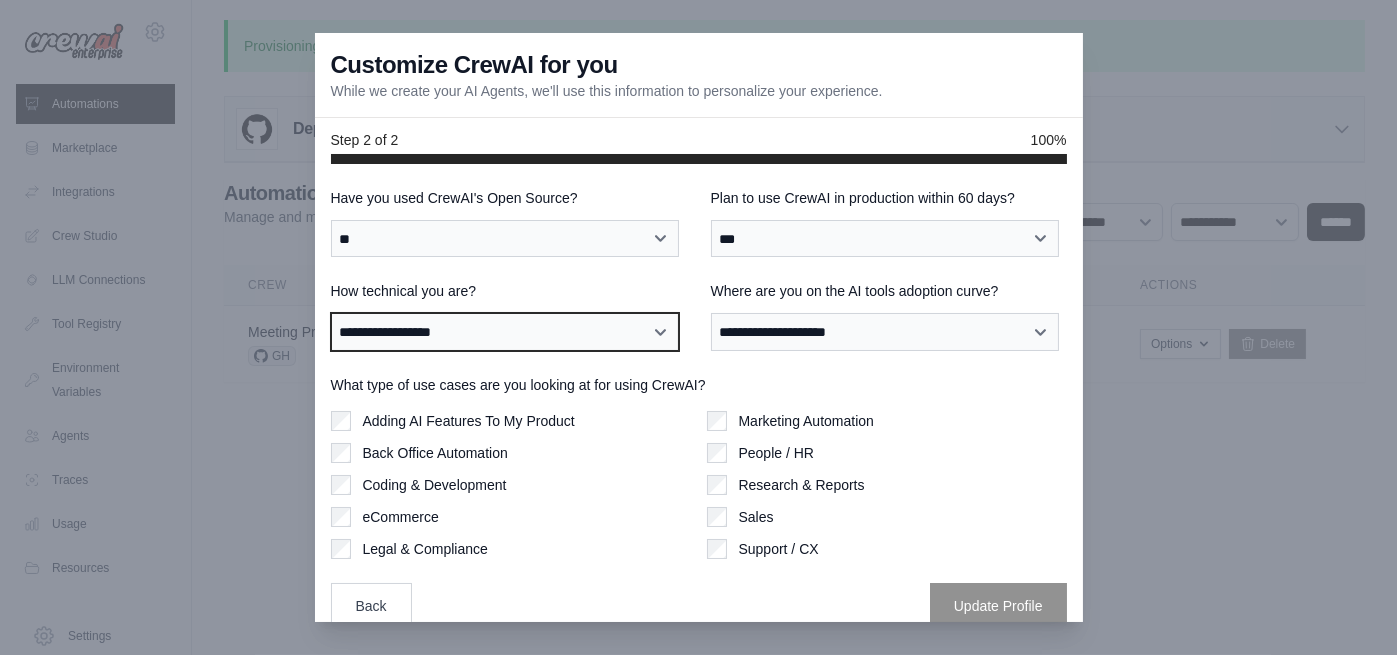 click on "**********" at bounding box center [505, 331] 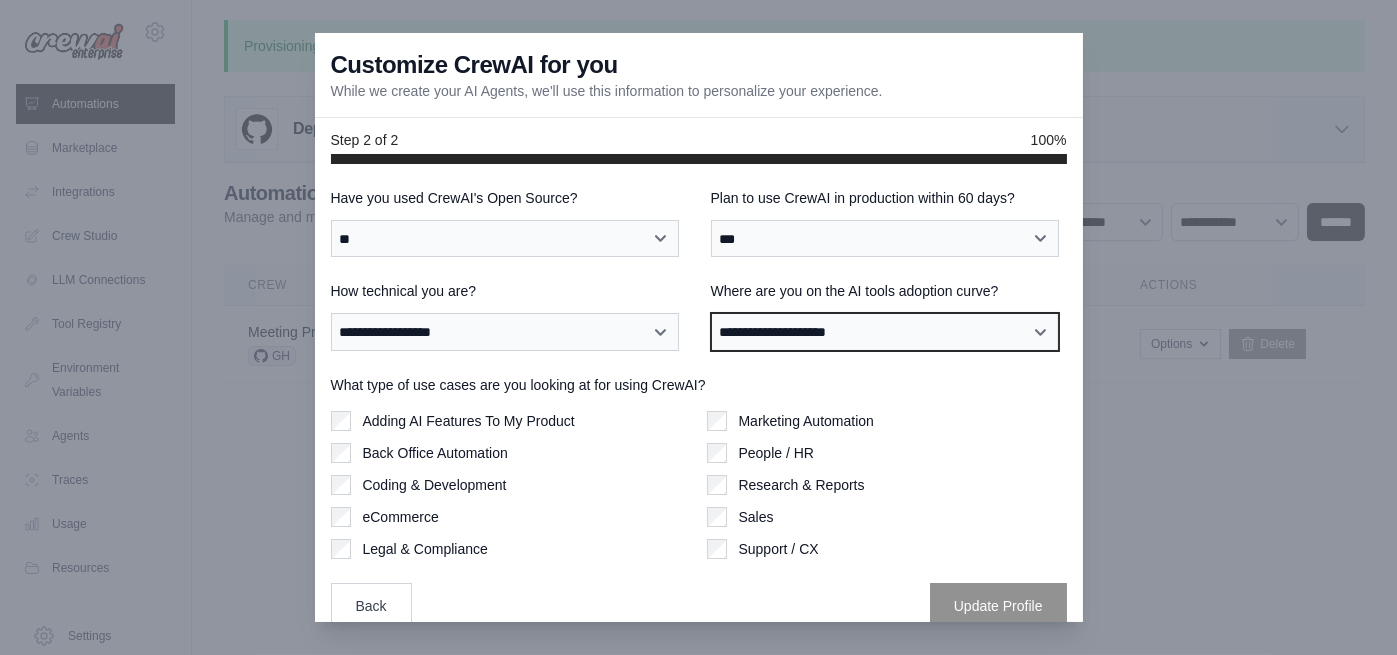 click on "**********" at bounding box center (885, 331) 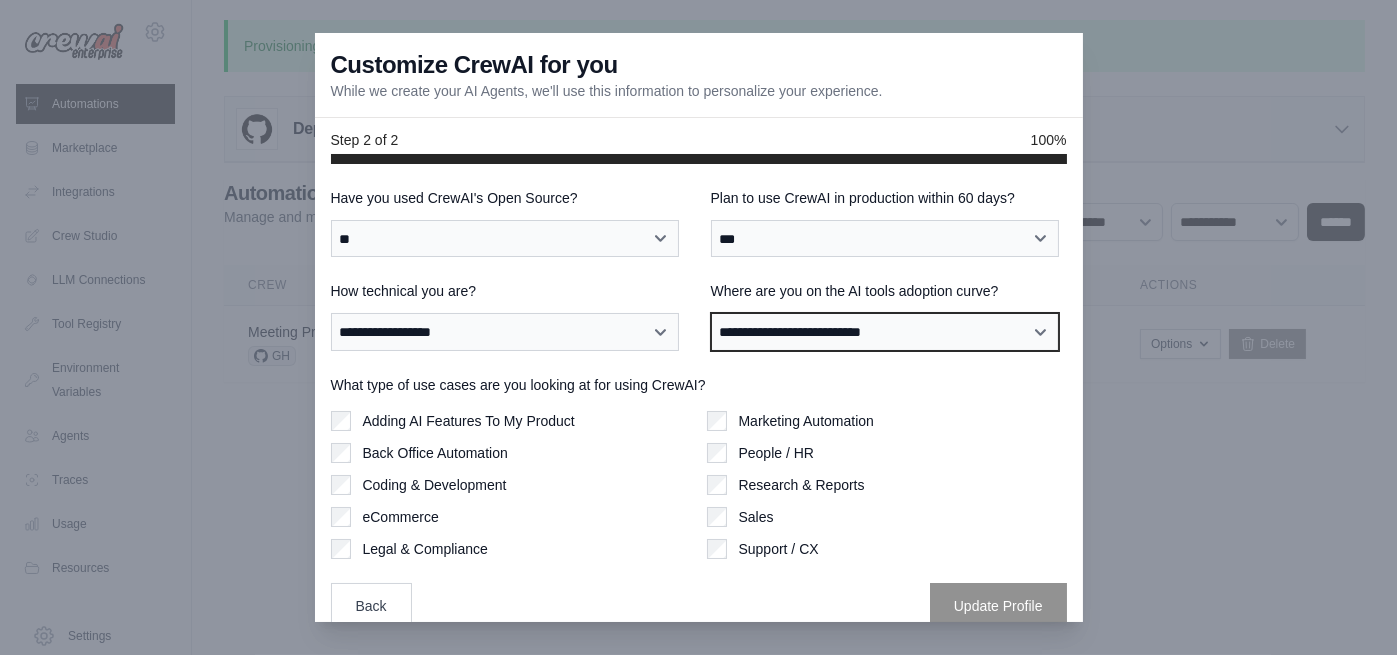click on "**********" at bounding box center (885, 331) 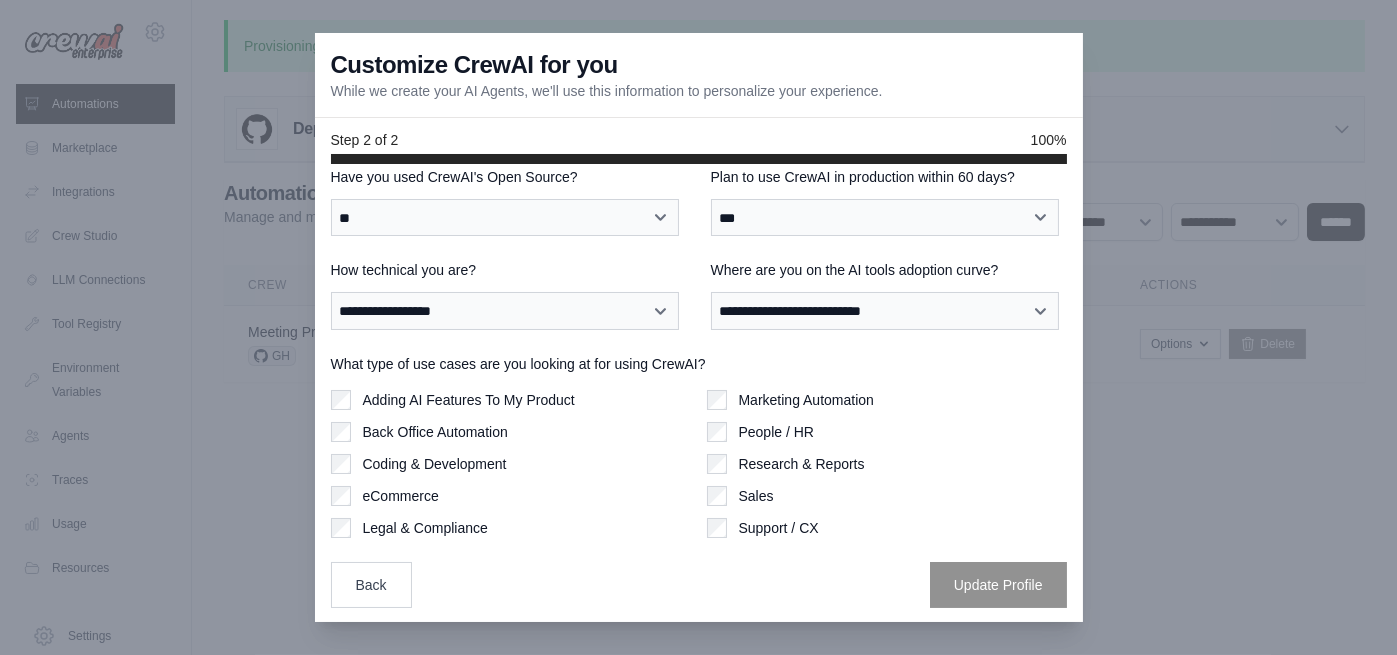 click on "Back Office Automation" at bounding box center [435, 432] 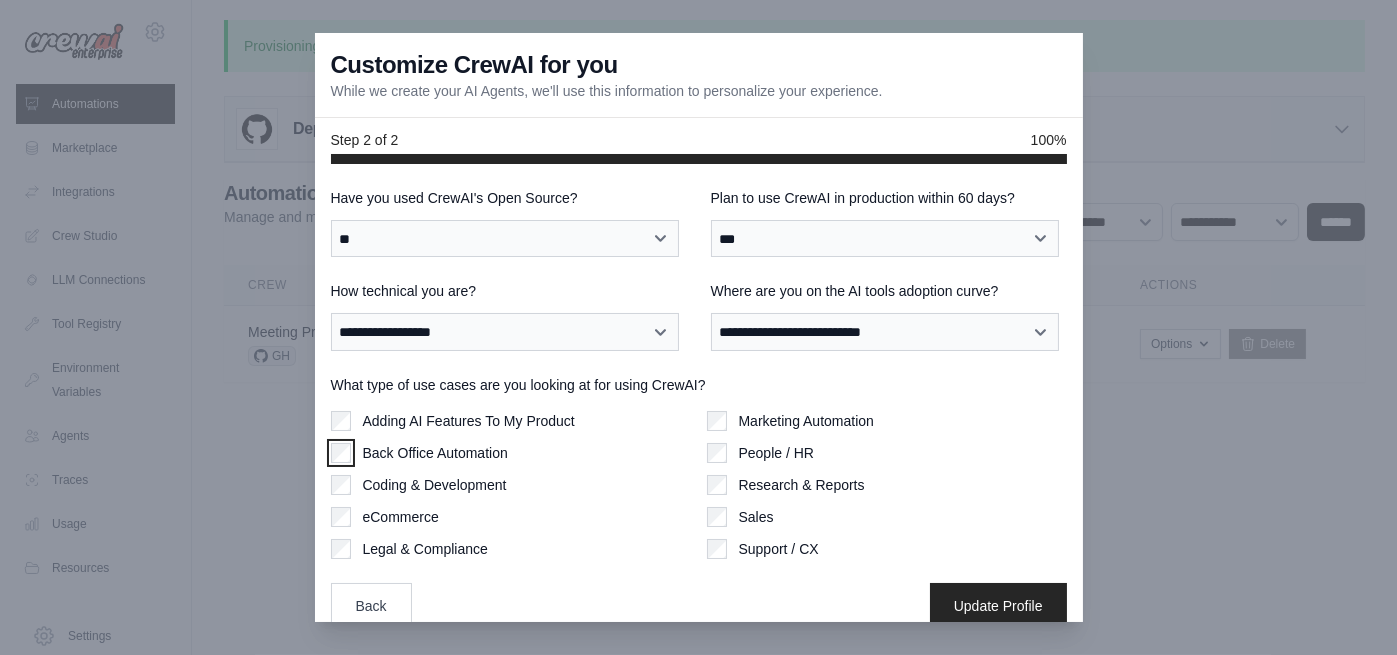 scroll, scrollTop: 21, scrollLeft: 0, axis: vertical 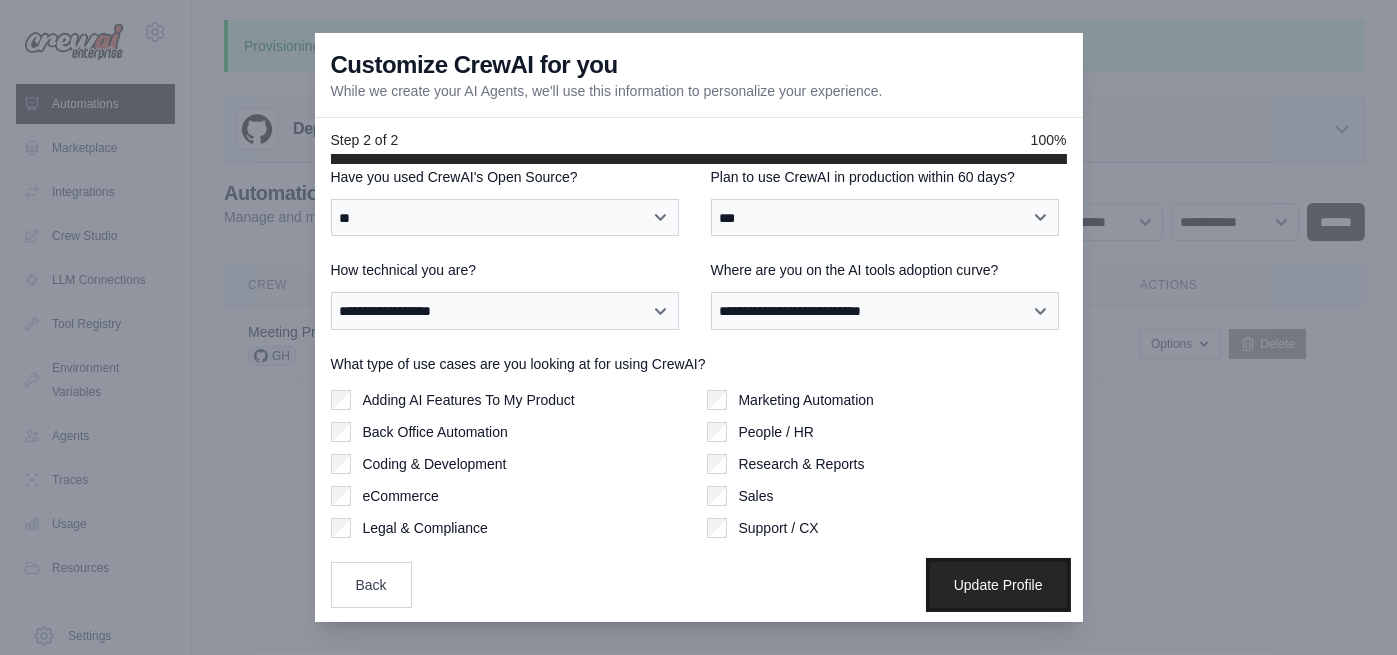 click on "Update Profile" at bounding box center [998, 585] 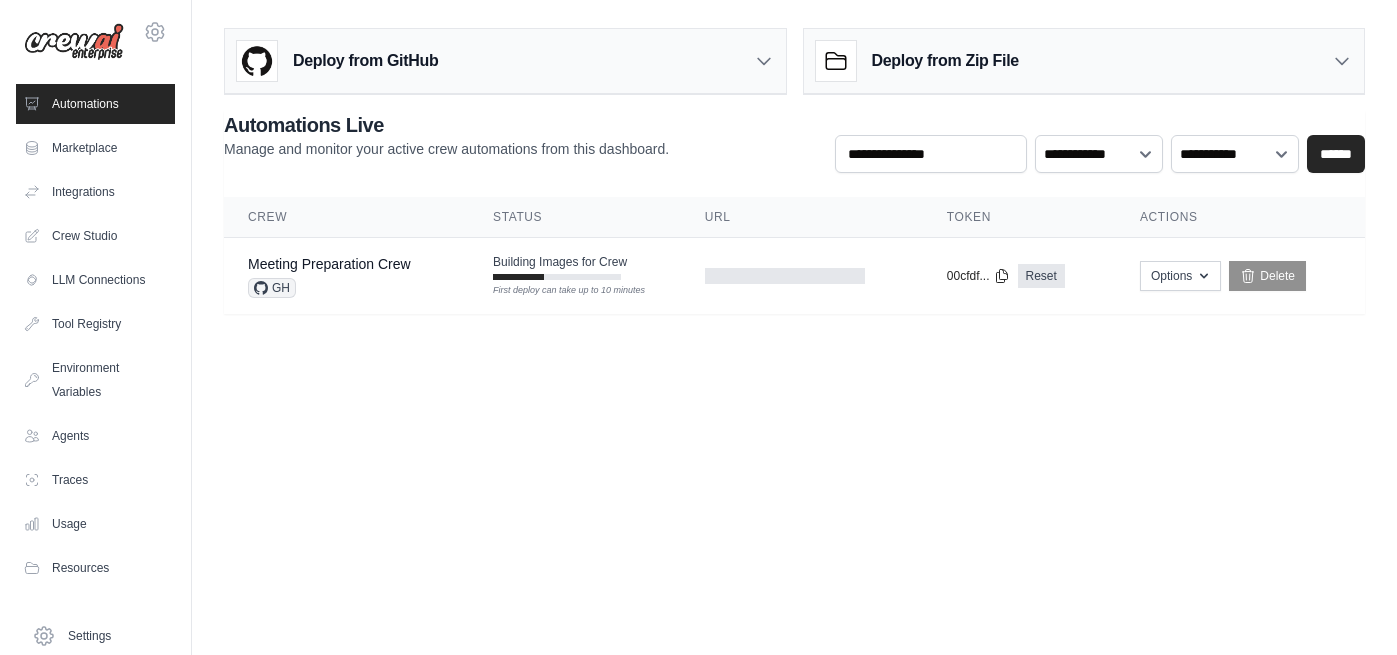 scroll, scrollTop: 0, scrollLeft: 0, axis: both 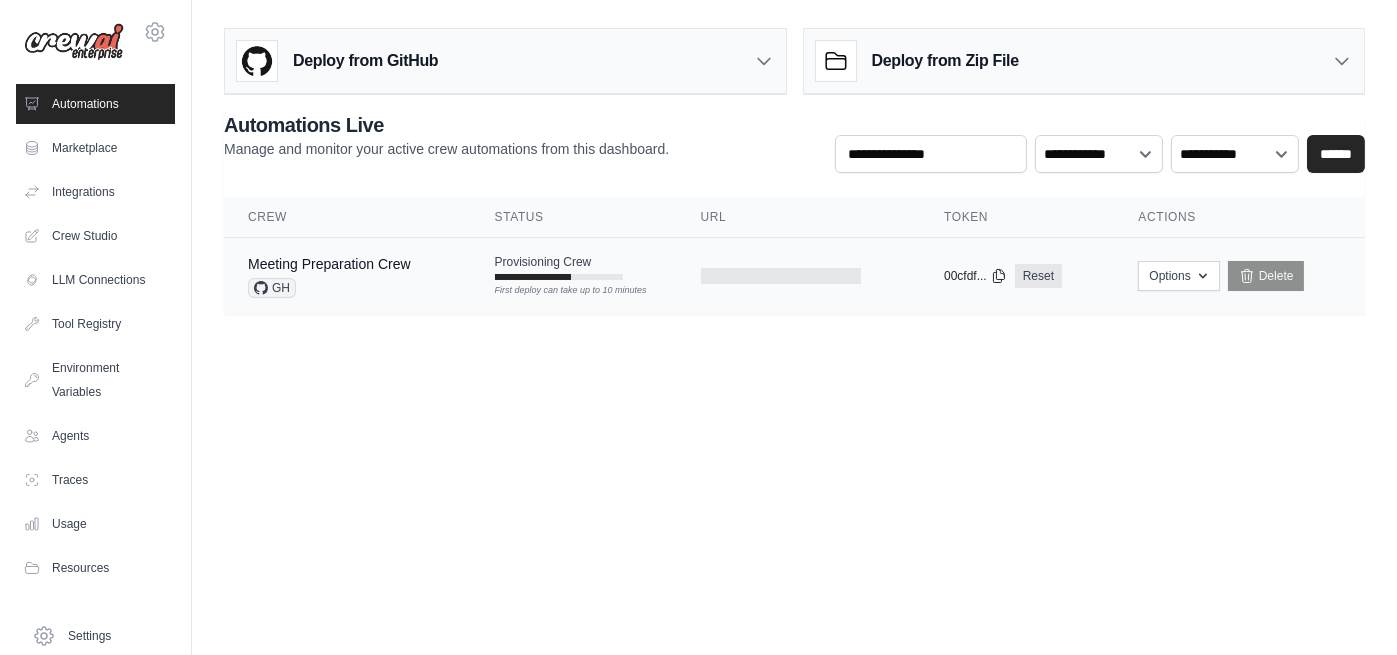 click on "Provisioning Crew" at bounding box center [543, 262] 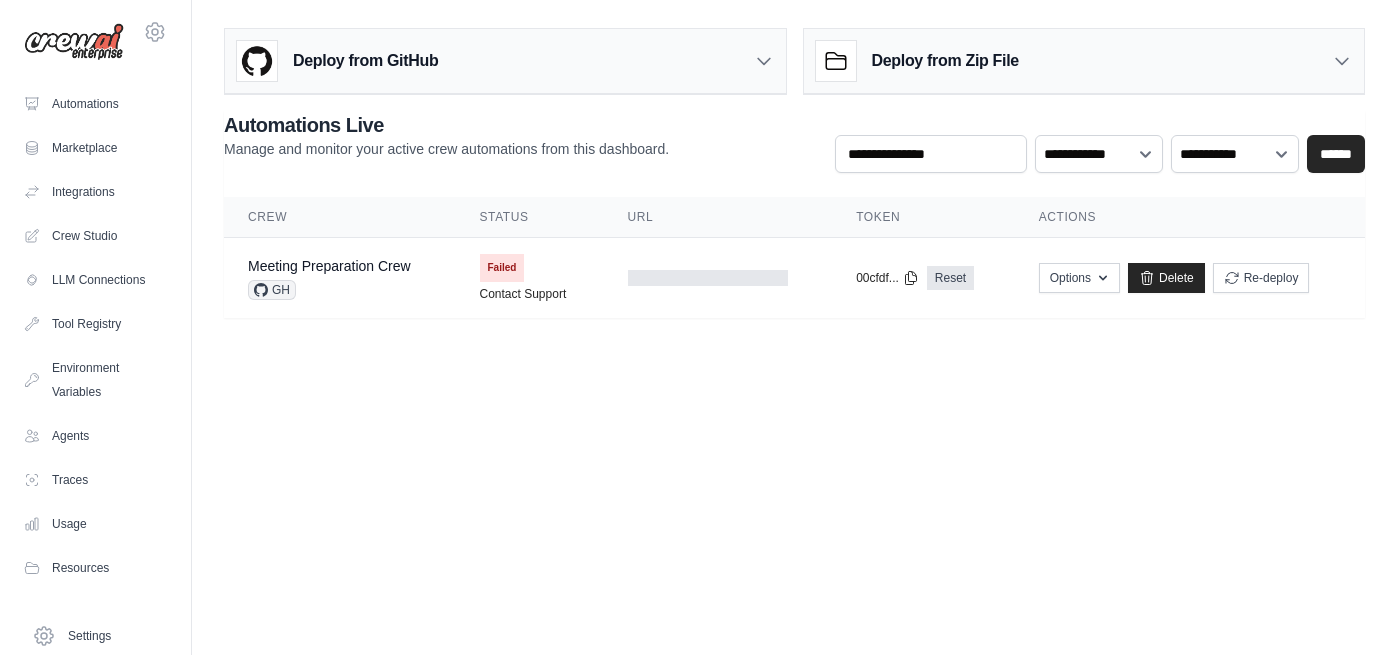 scroll, scrollTop: 0, scrollLeft: 0, axis: both 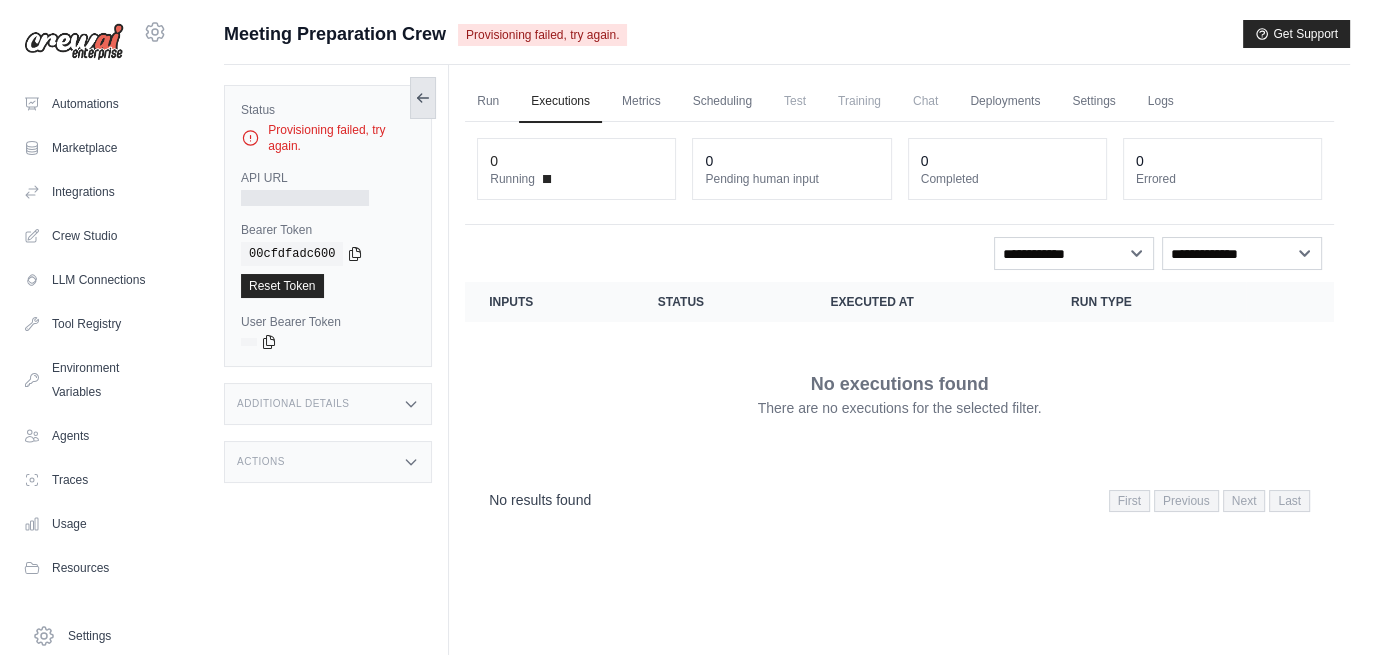 click 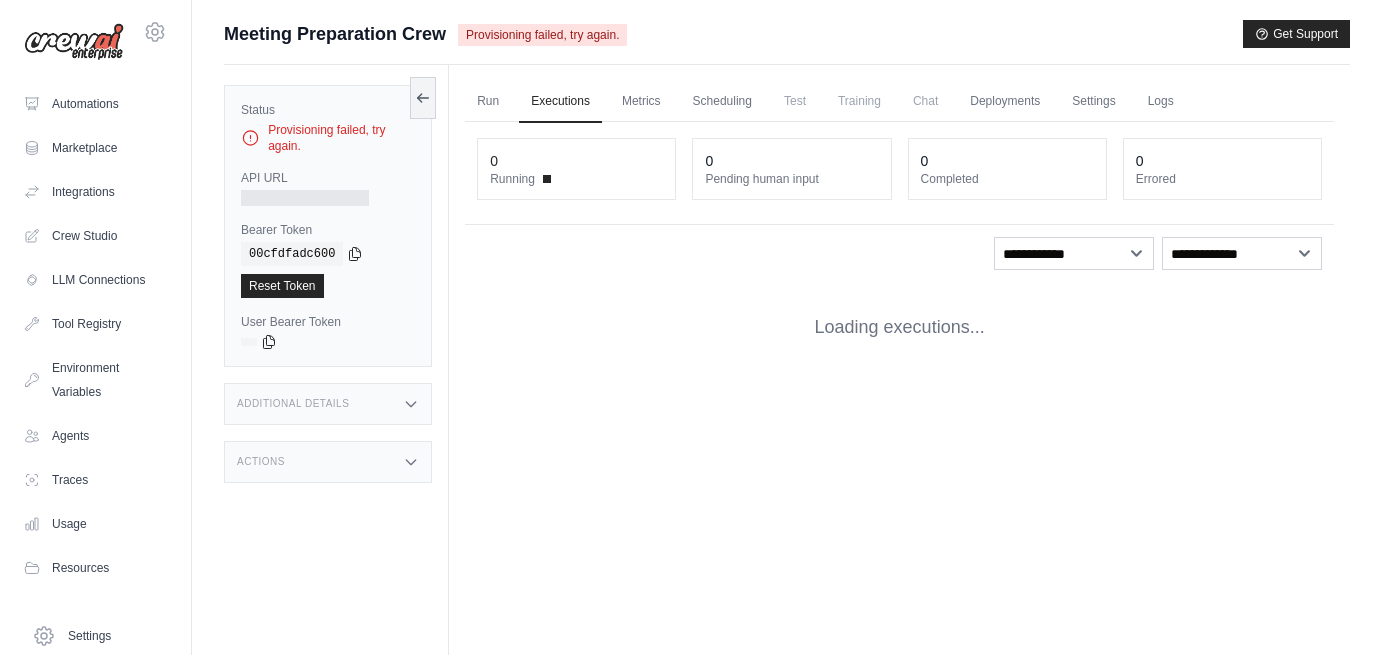 scroll, scrollTop: 0, scrollLeft: 0, axis: both 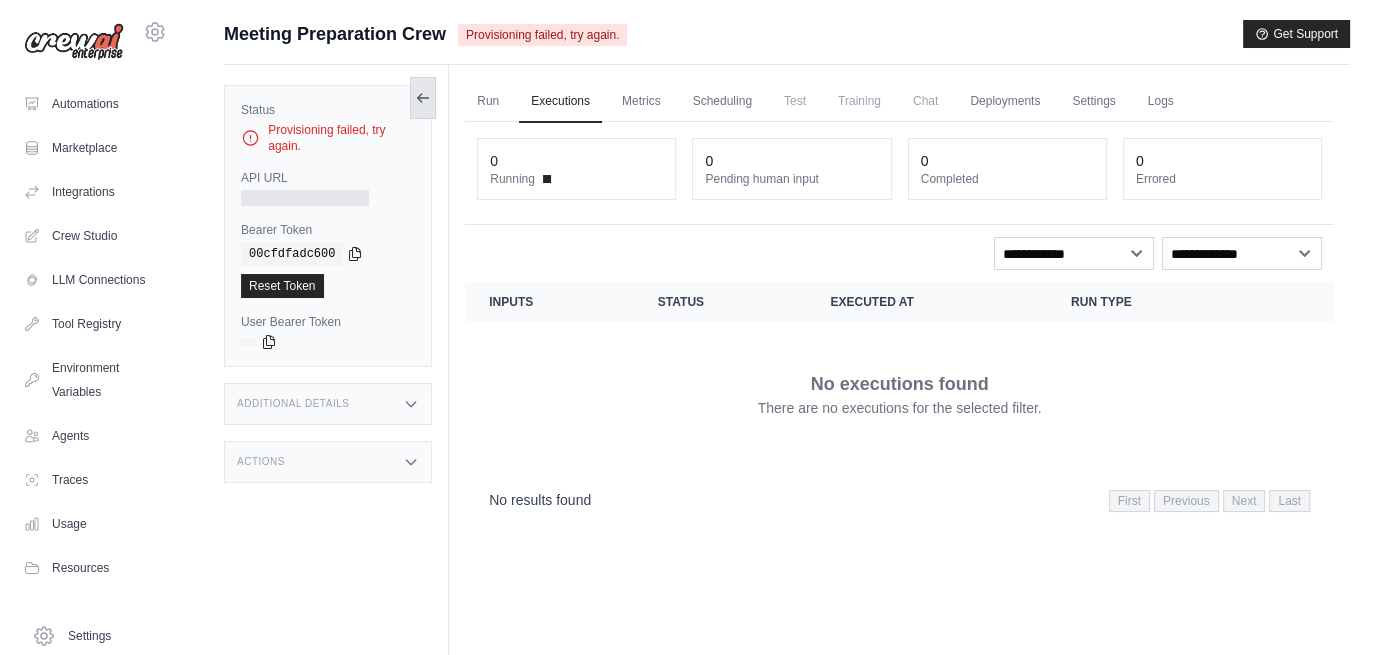 click 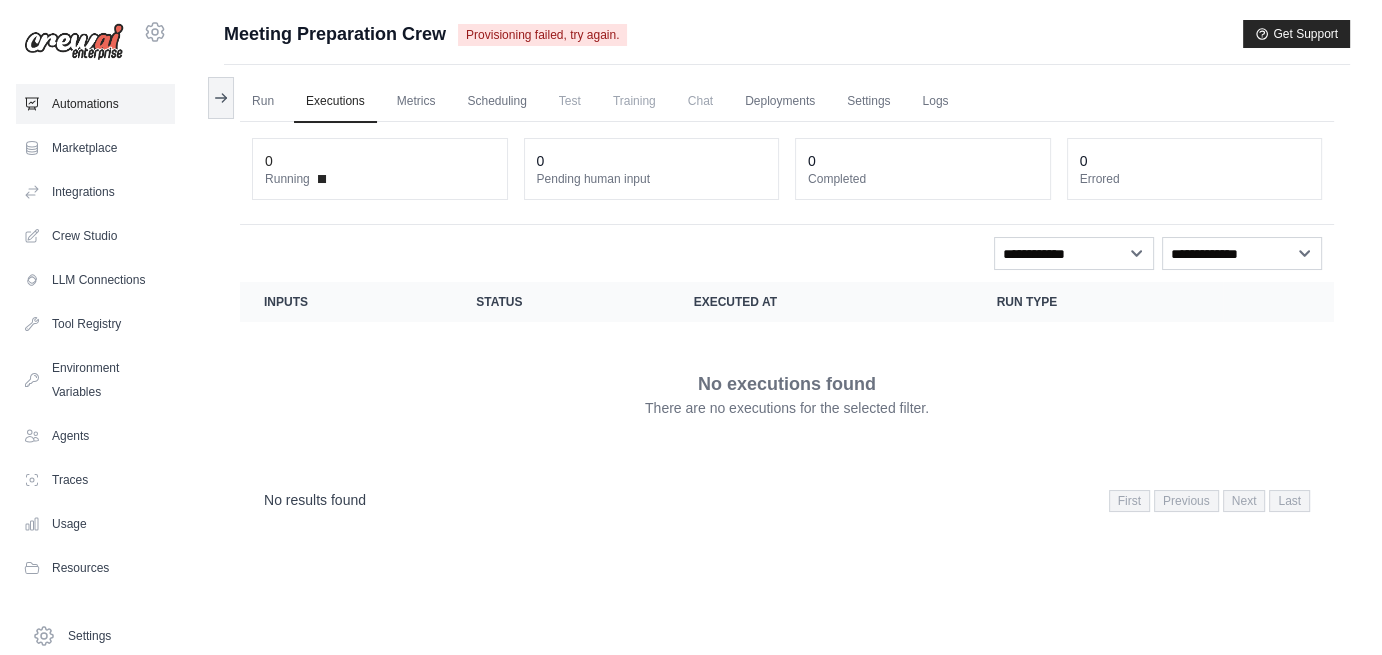 click on "Automations" at bounding box center [95, 104] 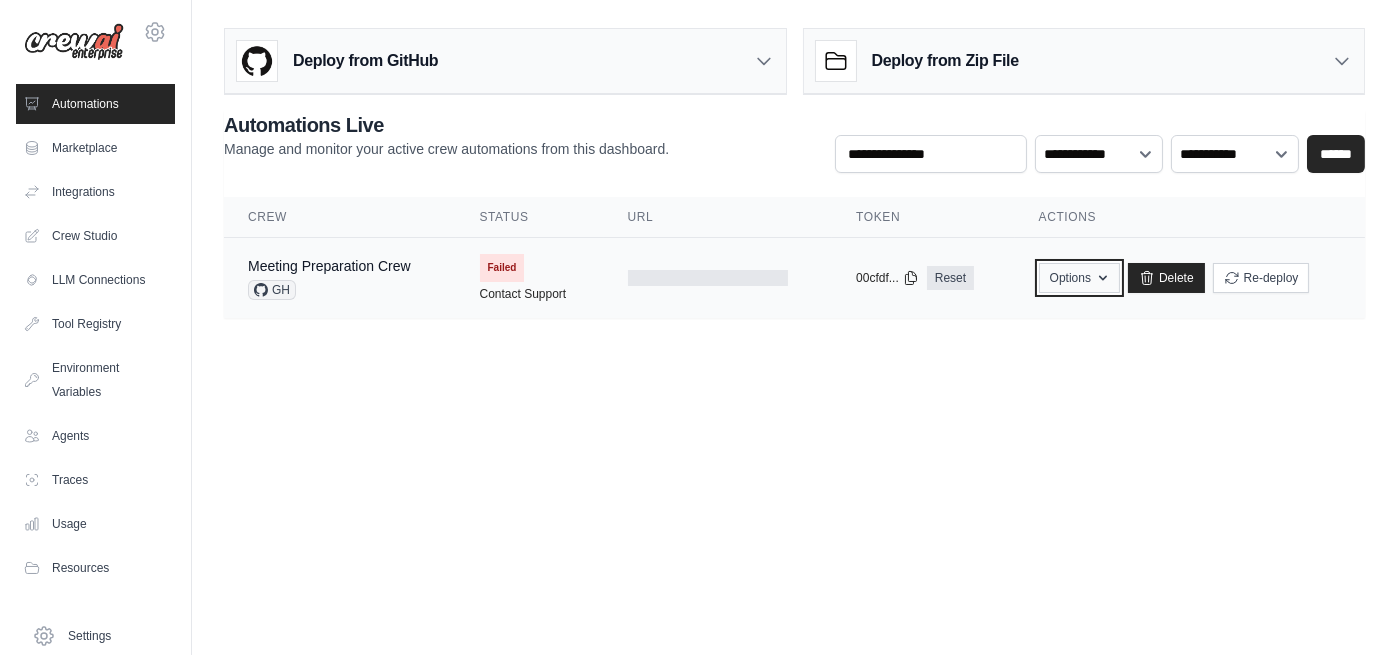 click 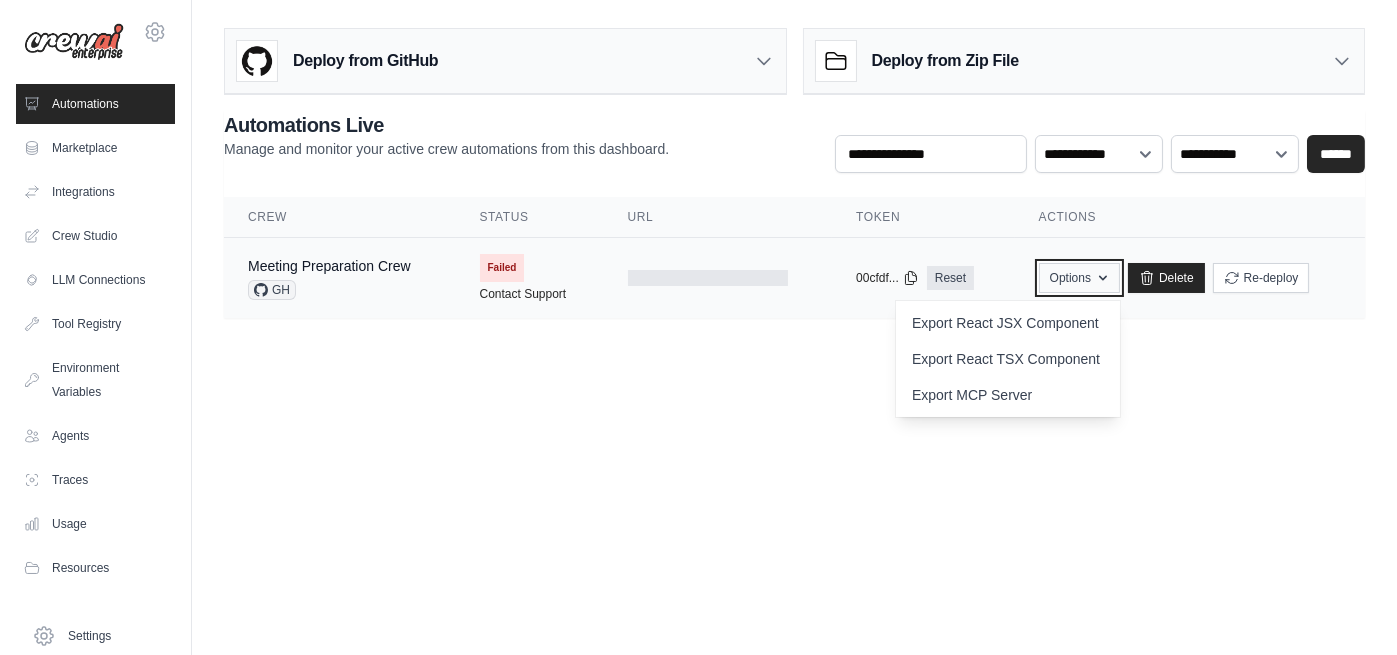 click 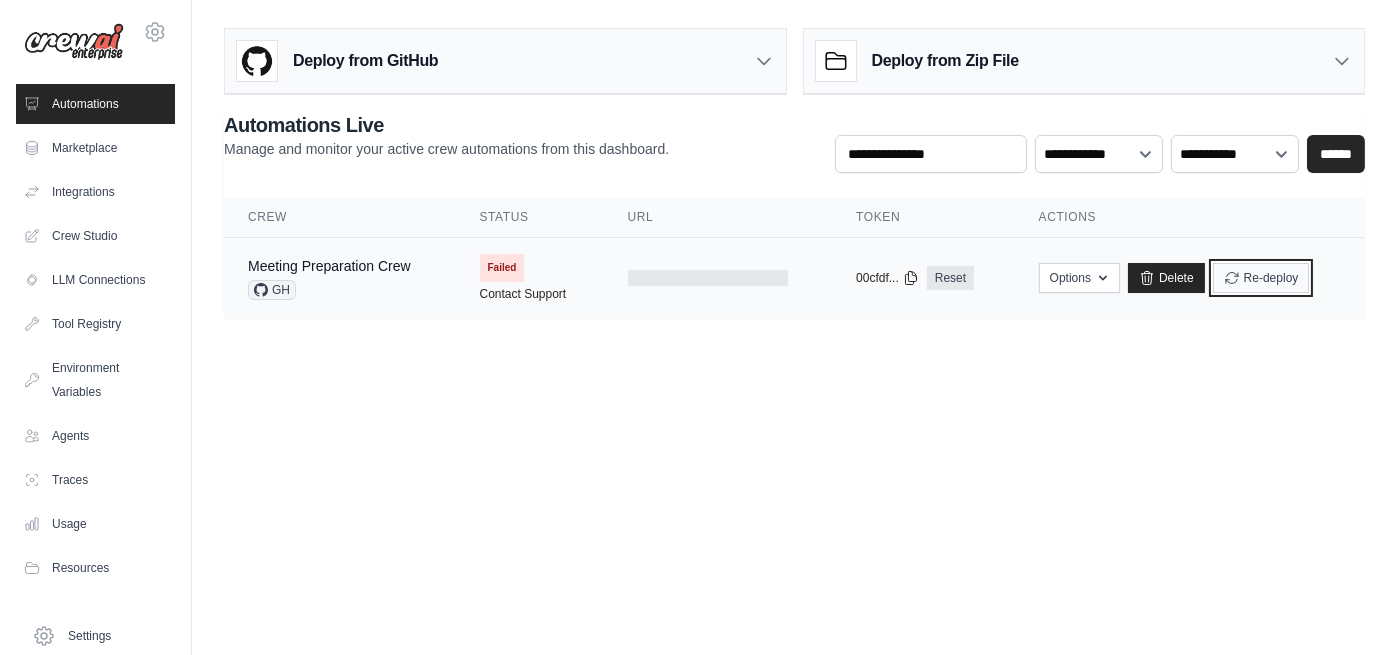 click on "Re-deploy" at bounding box center [1261, 278] 